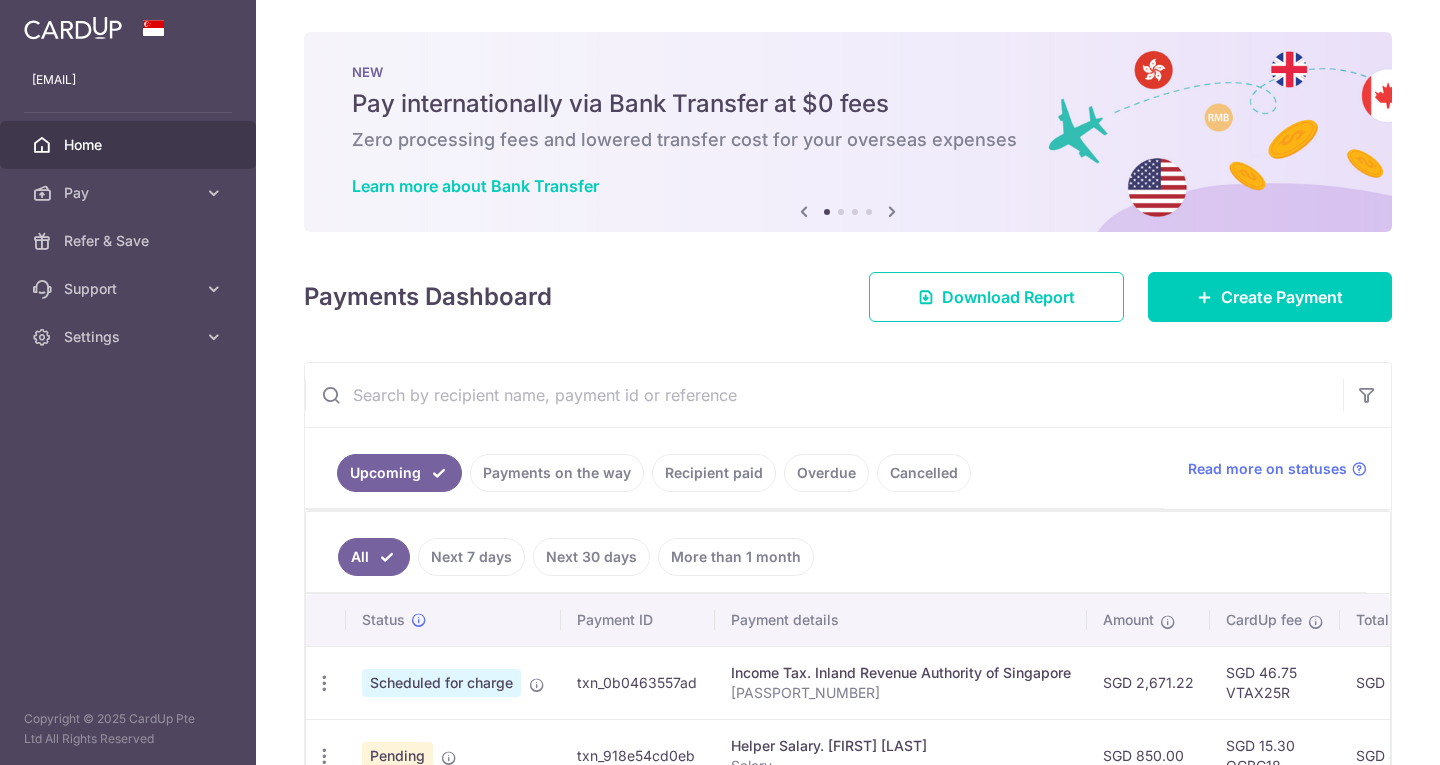scroll, scrollTop: 0, scrollLeft: 0, axis: both 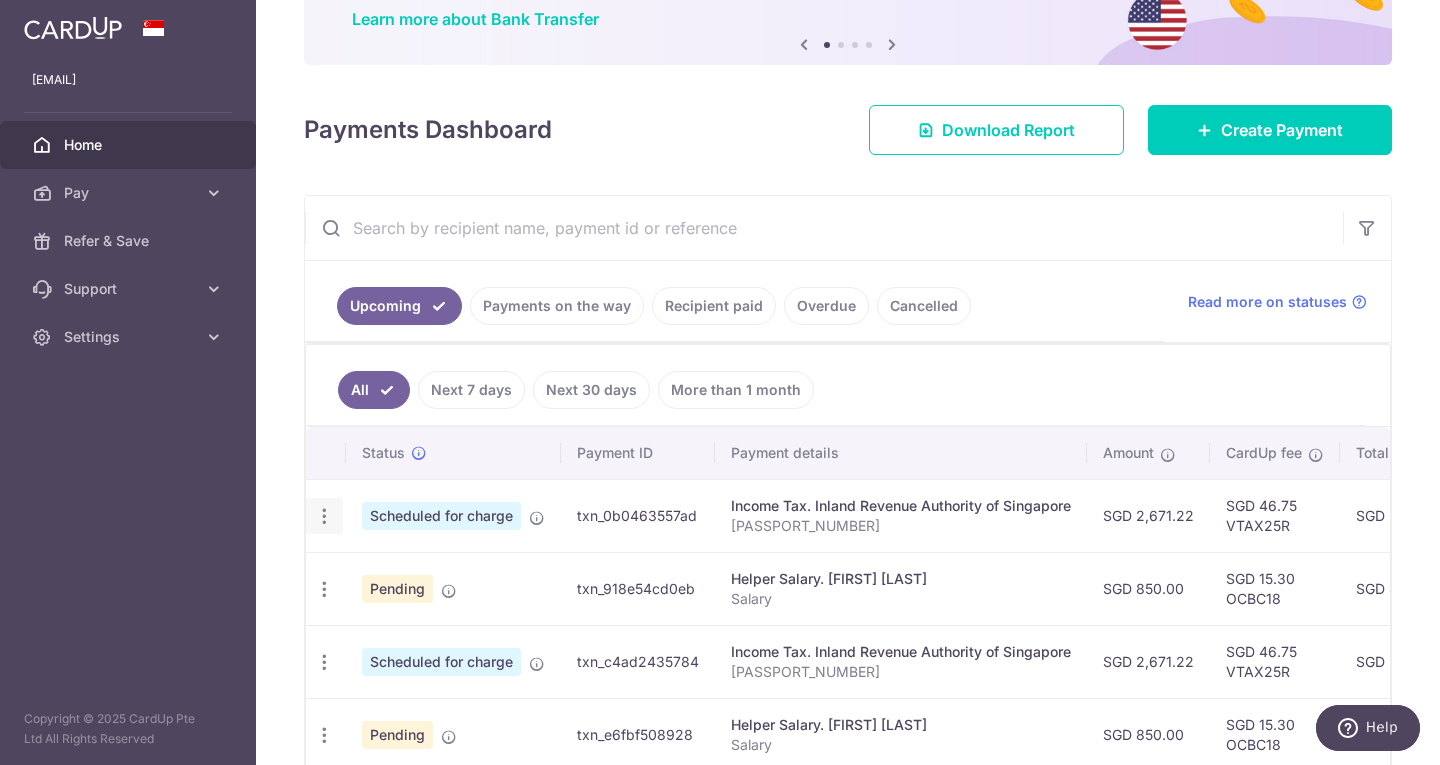 click at bounding box center (324, 516) 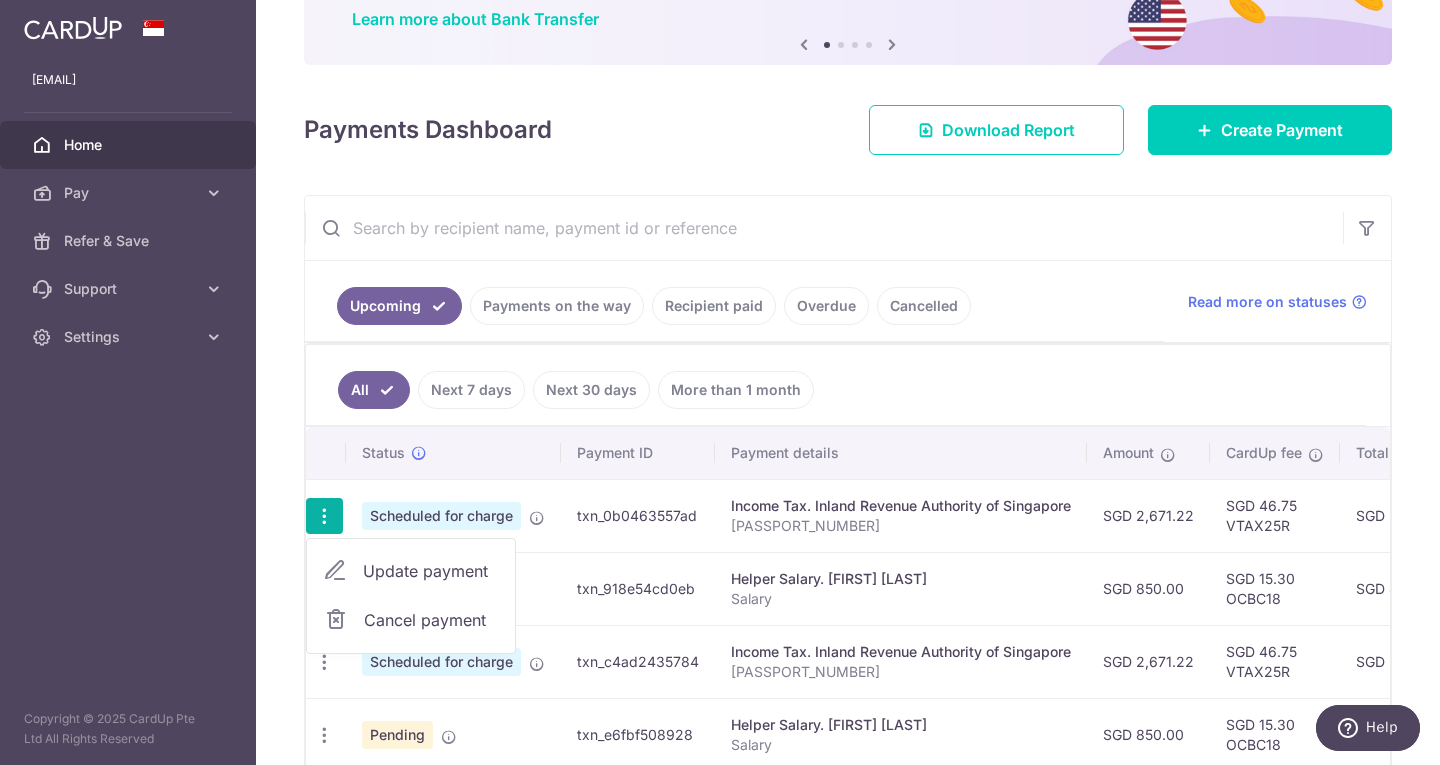 click on "Update payment" at bounding box center (431, 571) 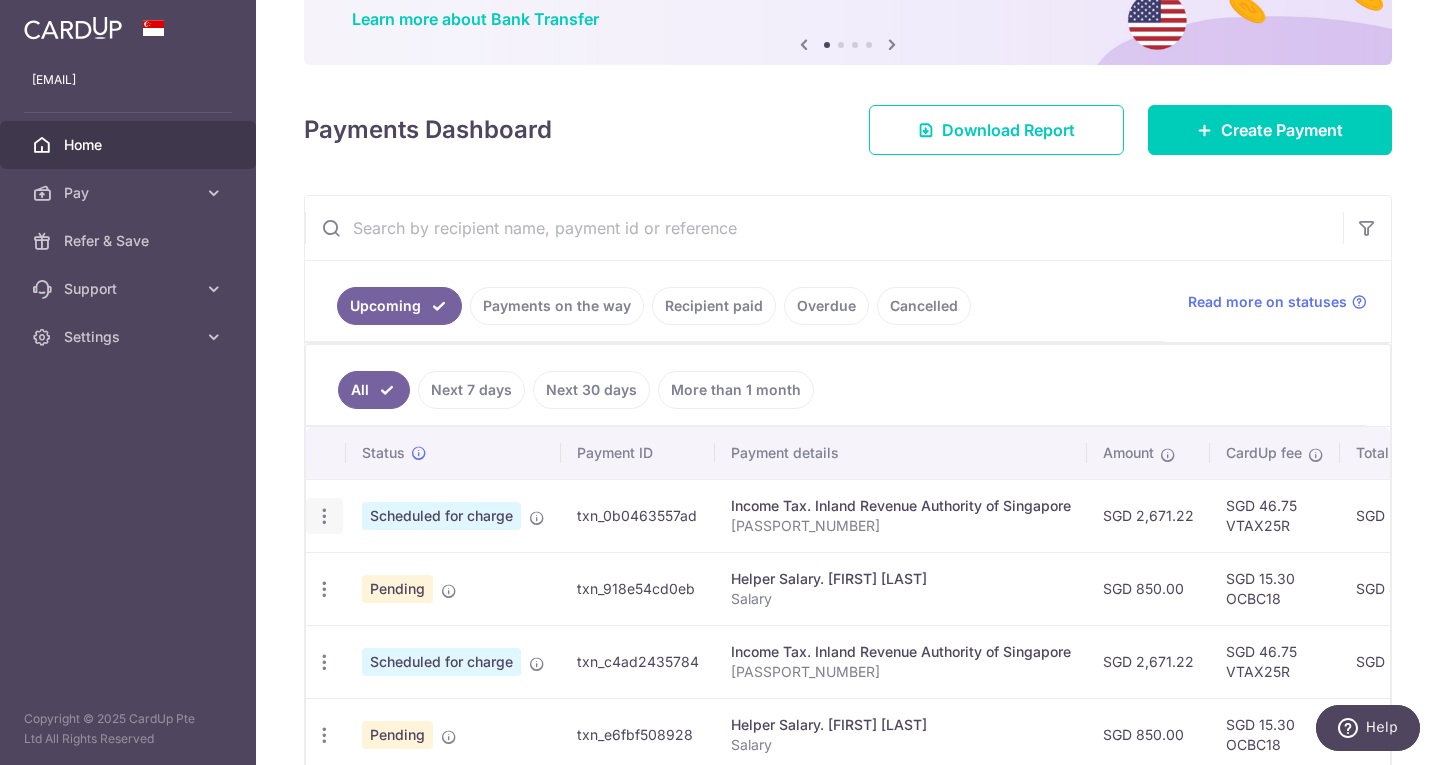 click at bounding box center (324, 516) 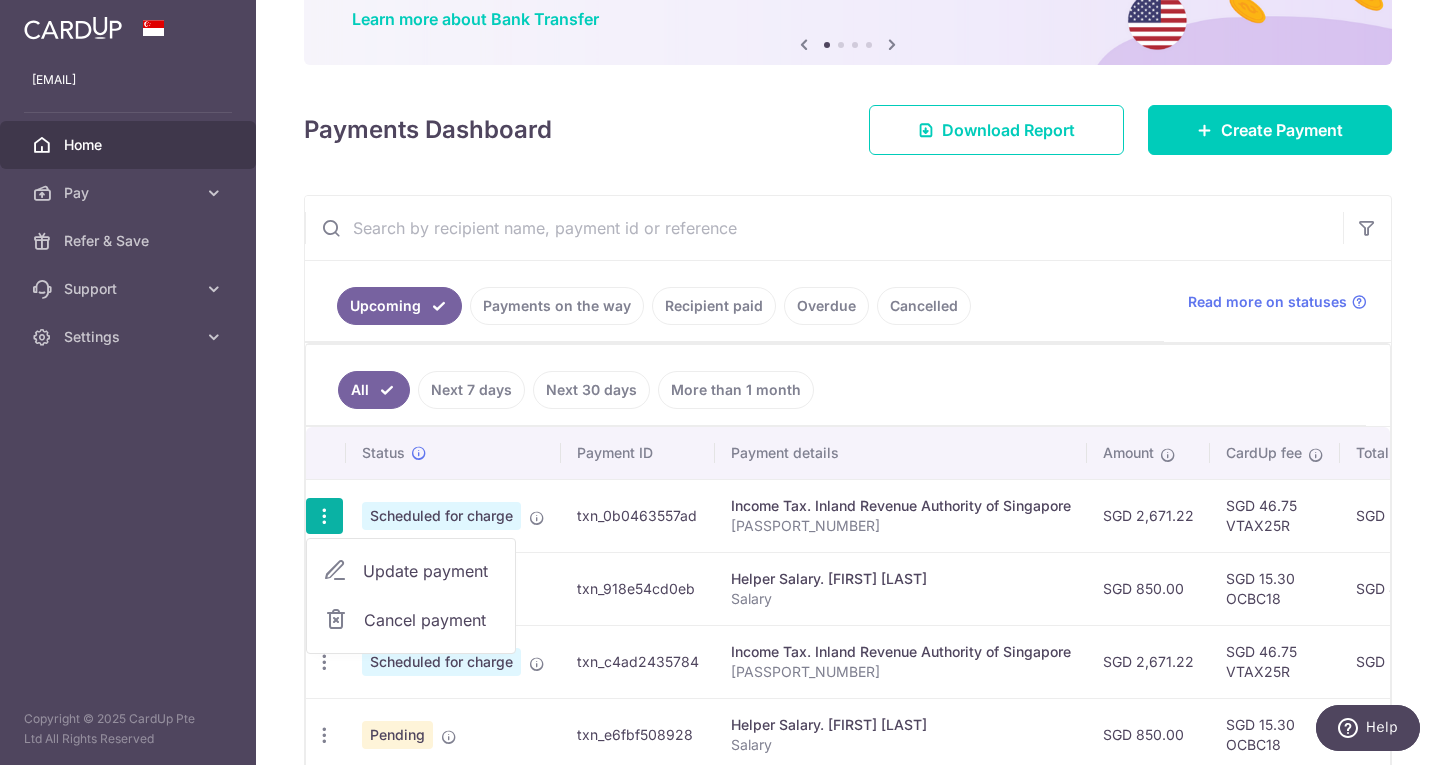 click on "Update payment" at bounding box center [431, 571] 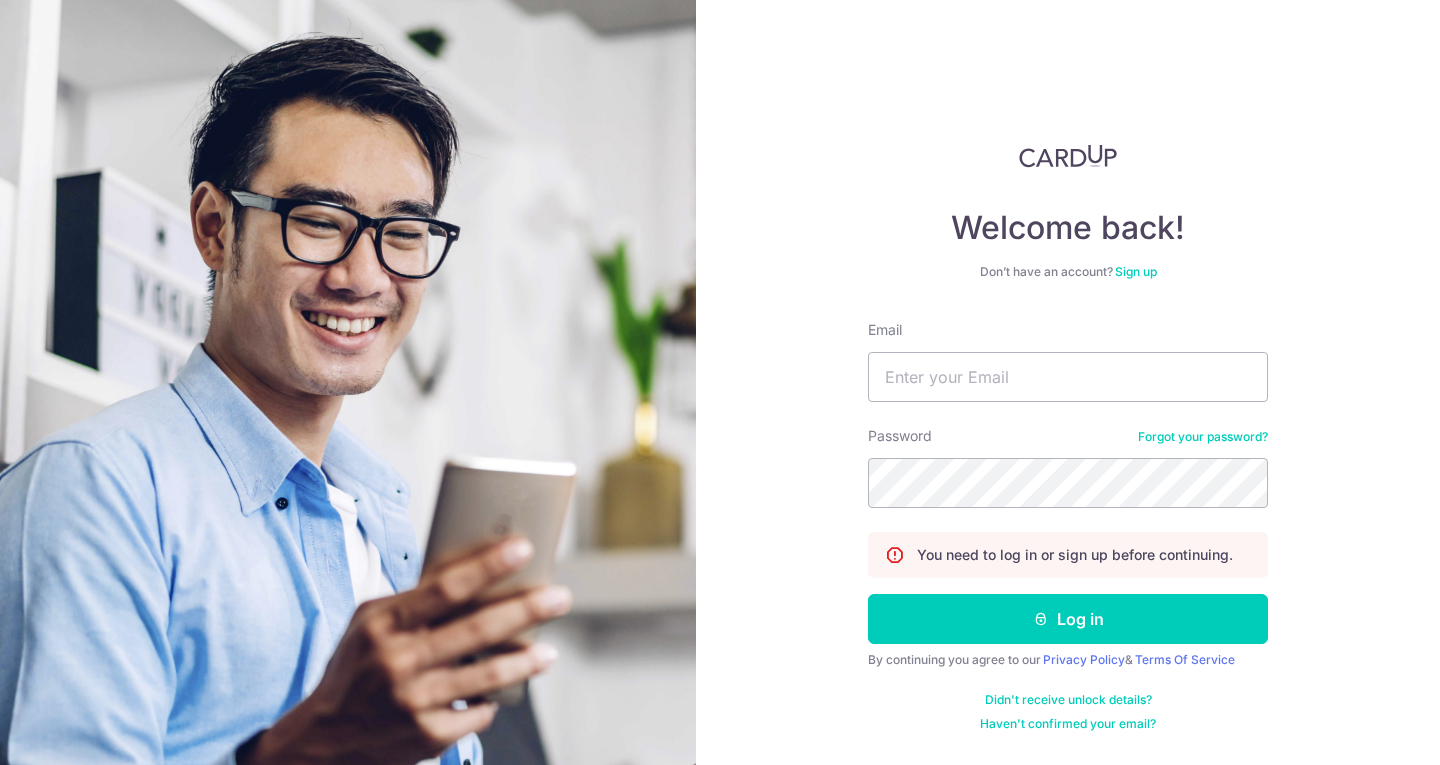 scroll, scrollTop: 0, scrollLeft: 0, axis: both 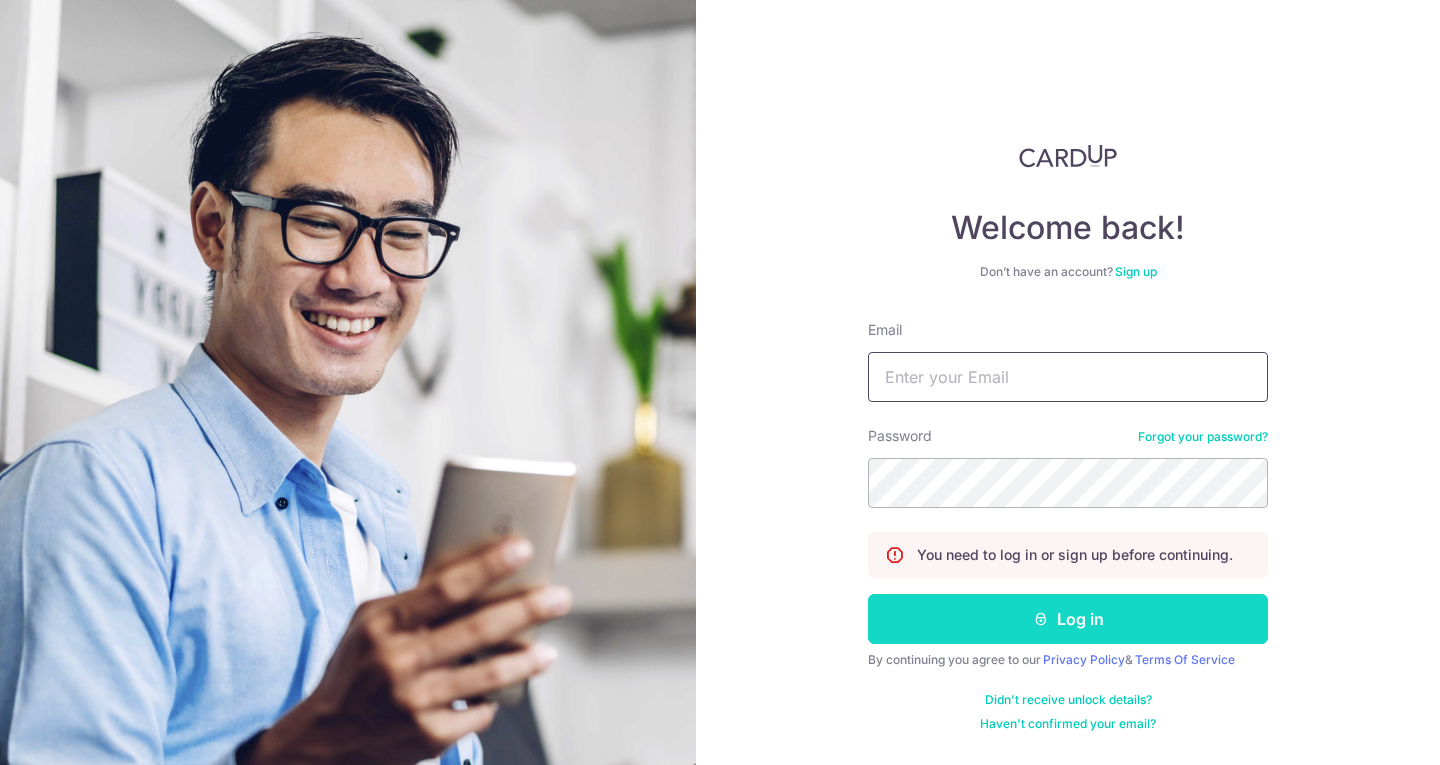 type on "[EMAIL]" 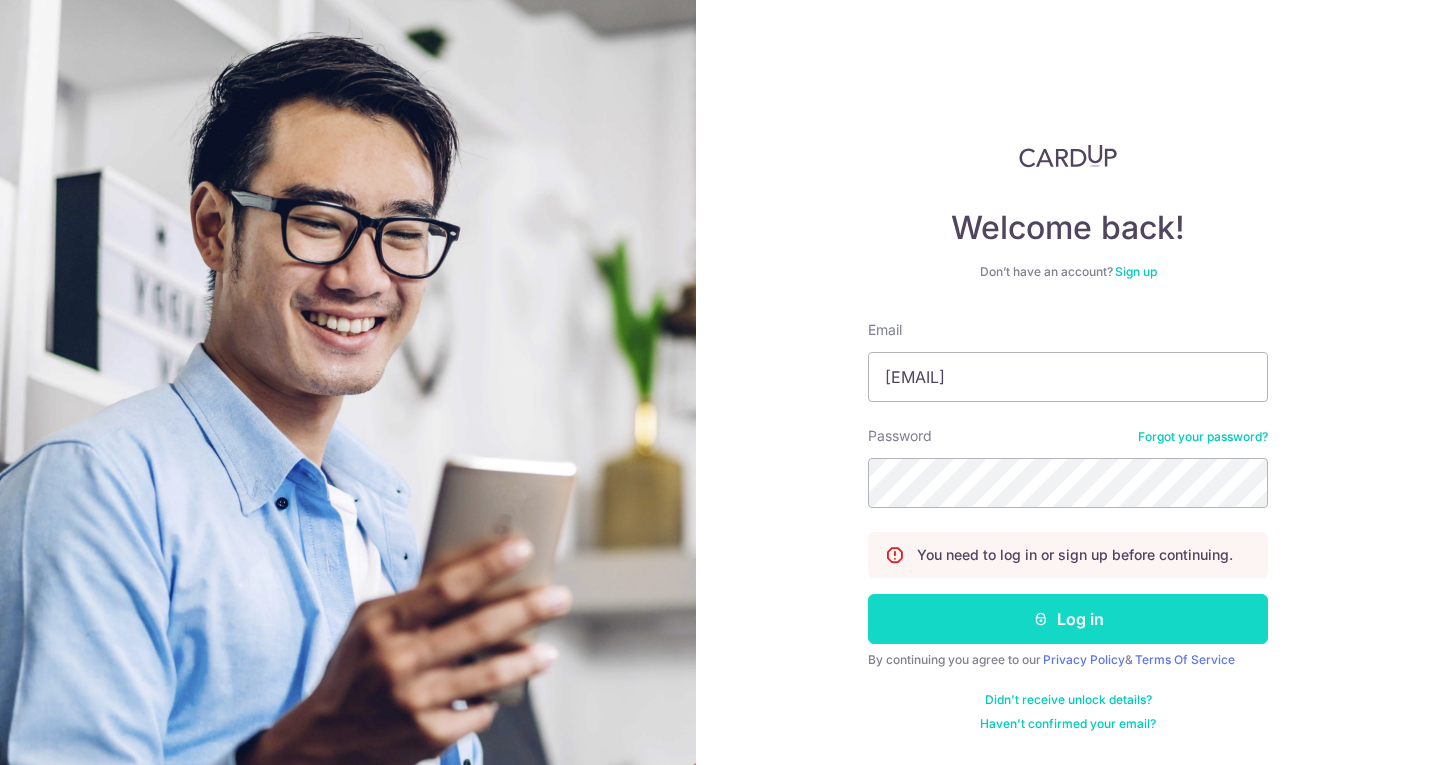 click on "Log in" at bounding box center [1068, 619] 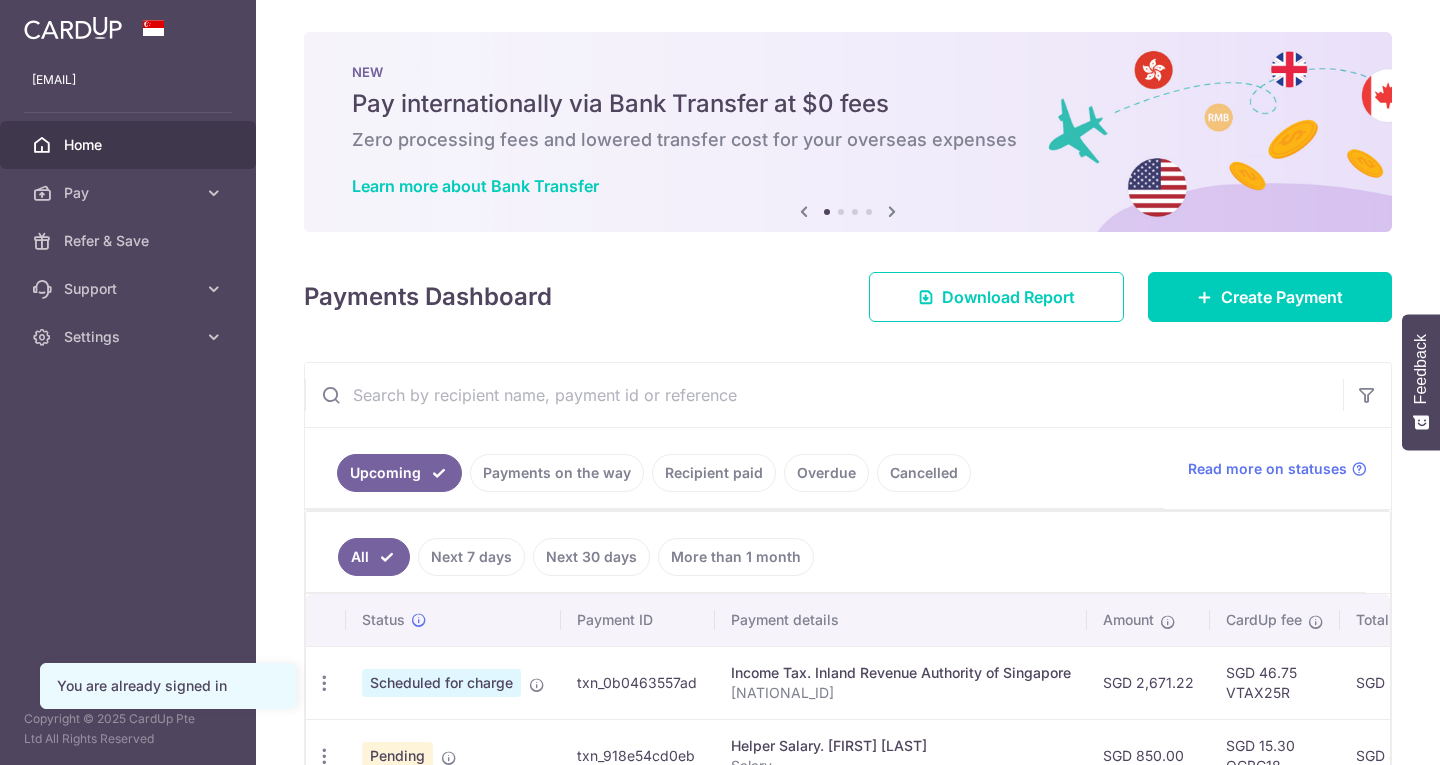 scroll, scrollTop: 0, scrollLeft: 0, axis: both 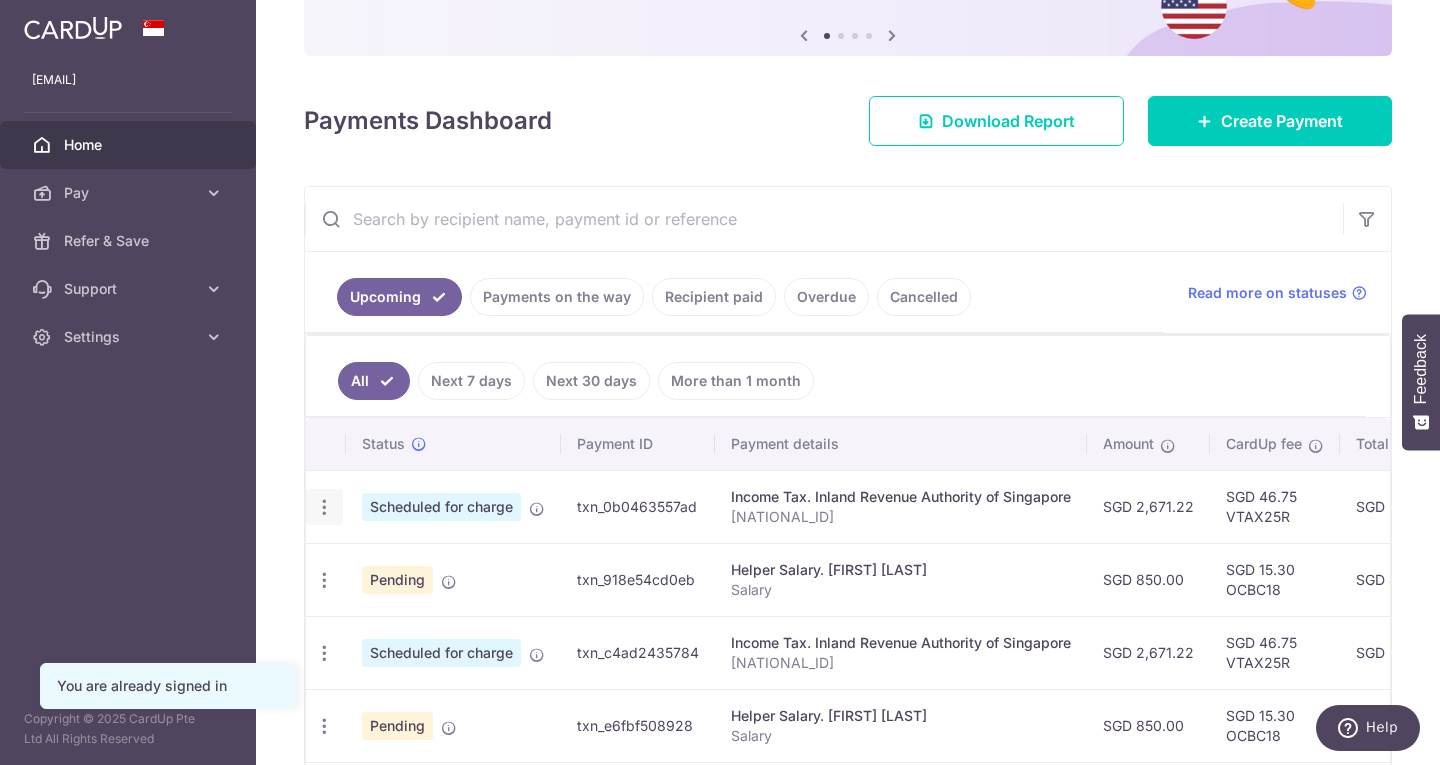 click at bounding box center [324, 507] 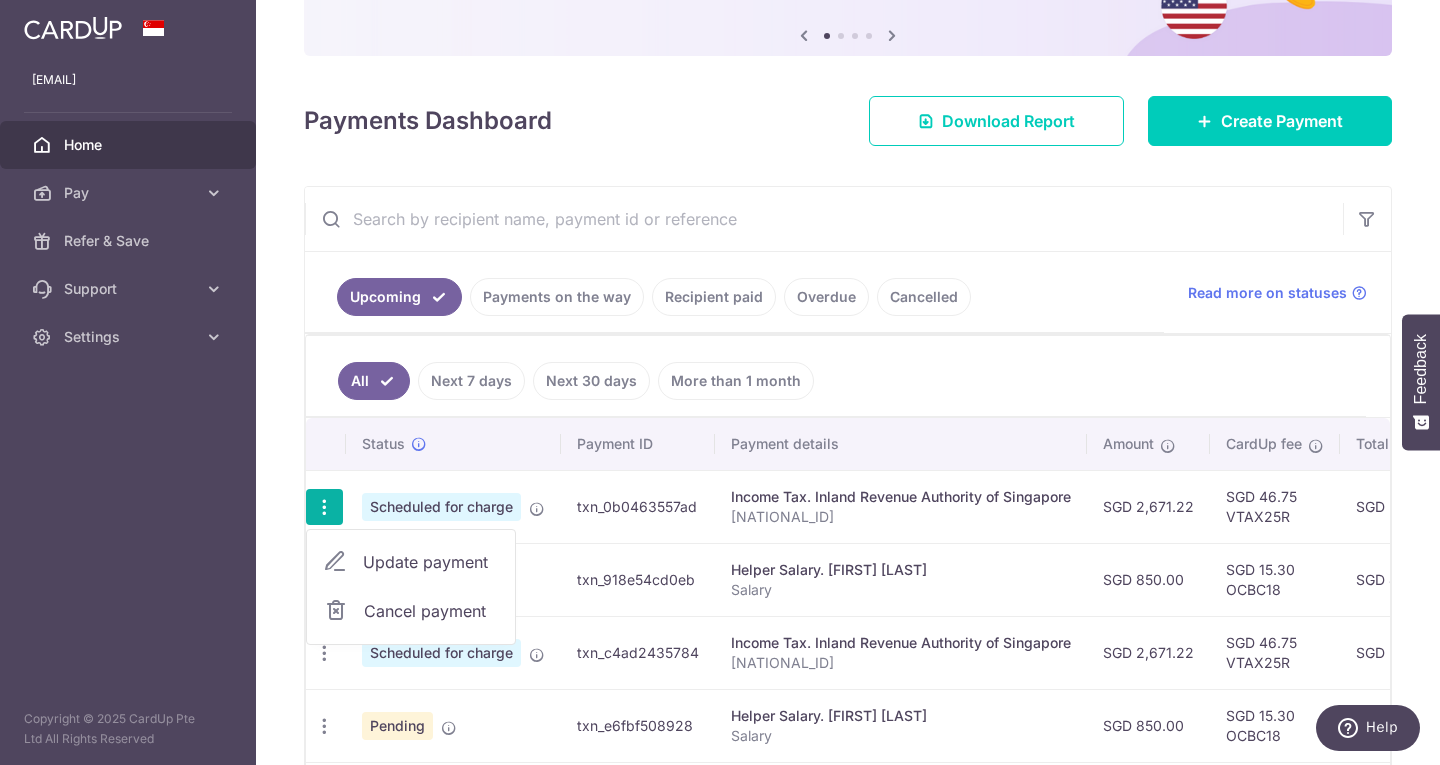 click on "Update payment" at bounding box center (431, 562) 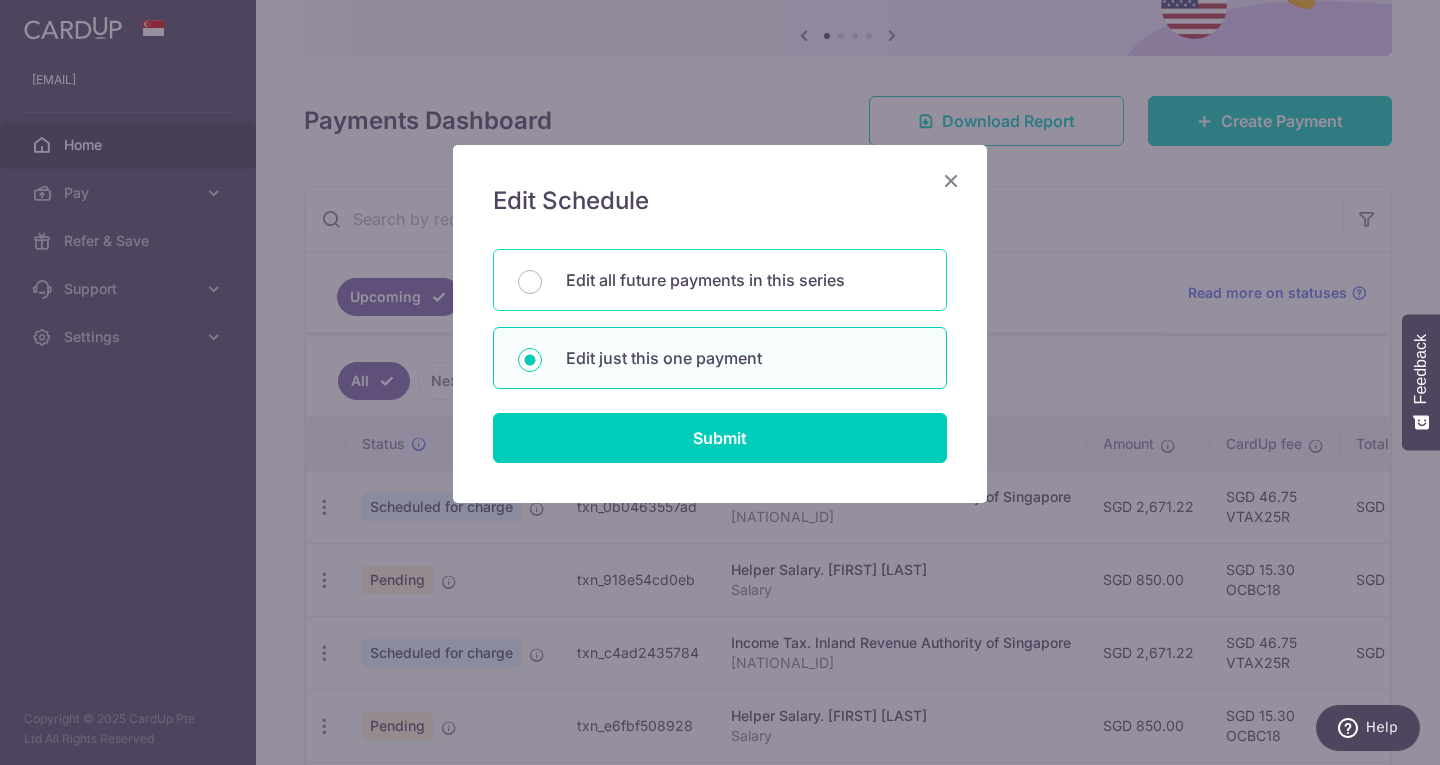 click on "Edit all future payments in this series" at bounding box center [720, 280] 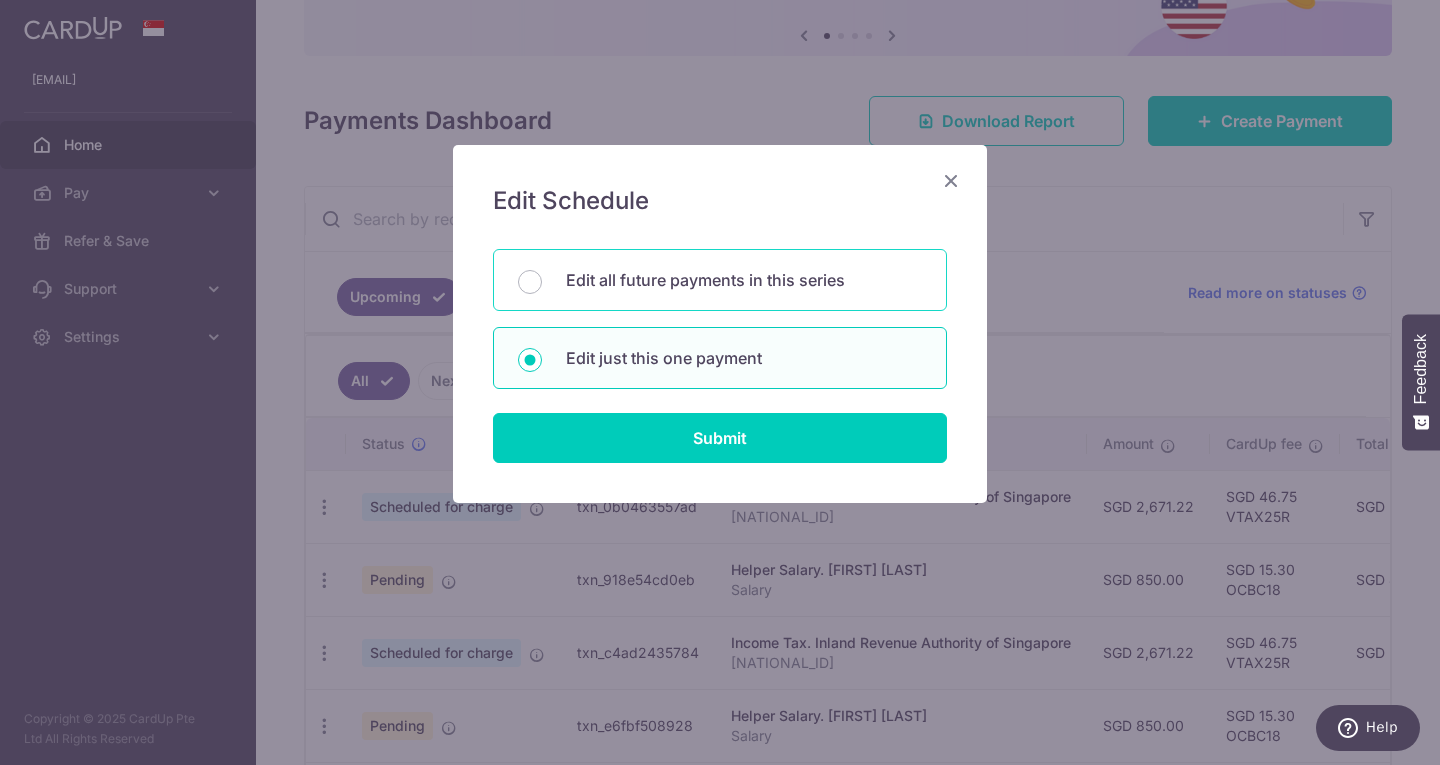 radio on "true" 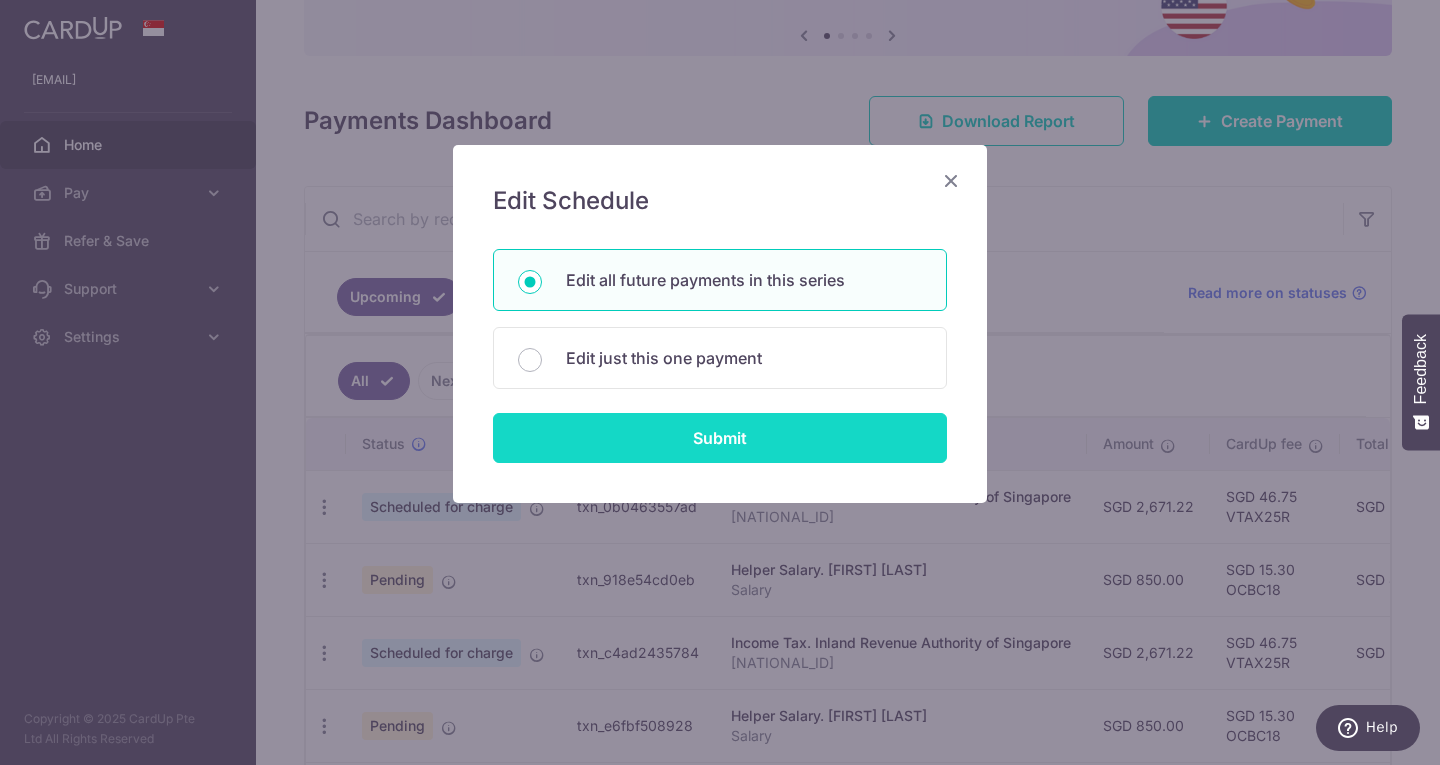 click on "Submit" at bounding box center (720, 438) 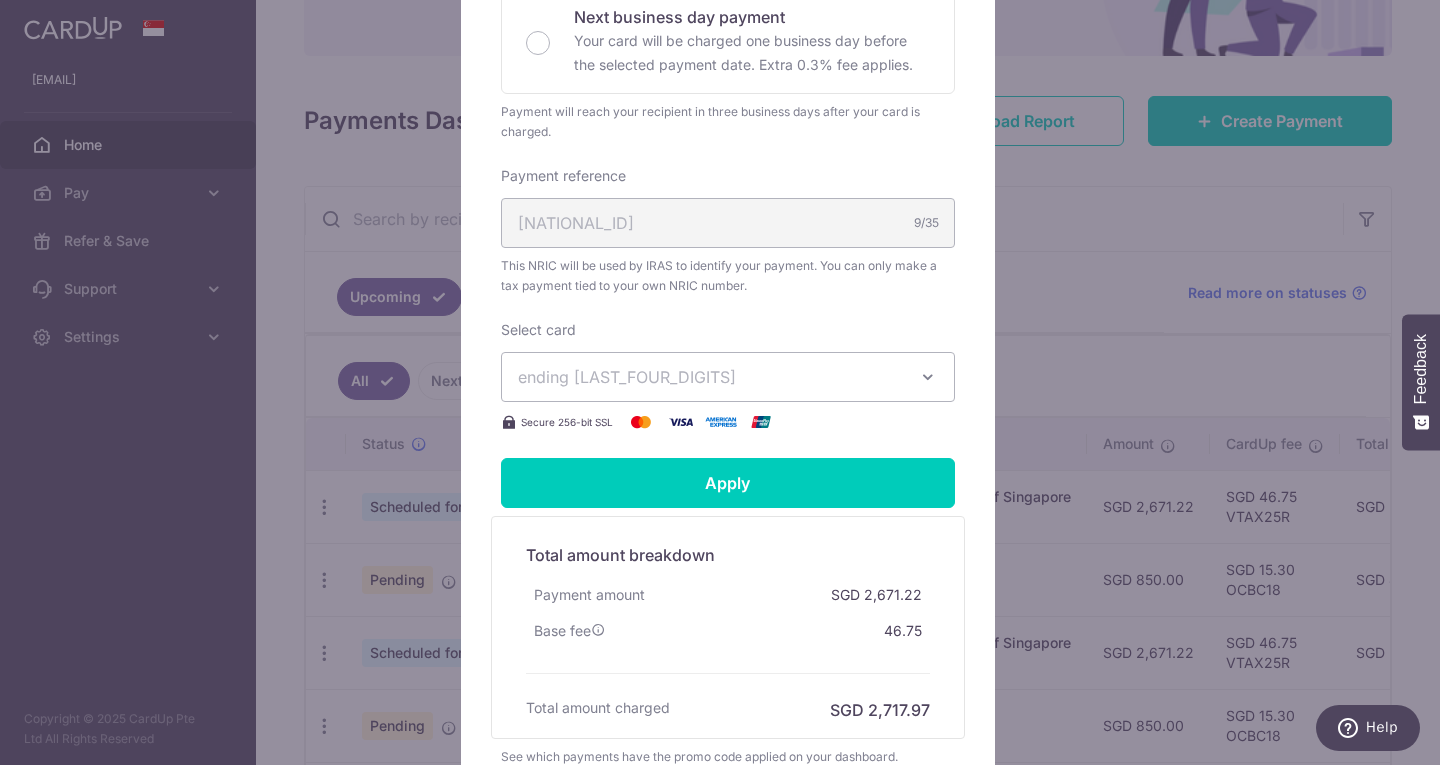 scroll, scrollTop: 556, scrollLeft: 0, axis: vertical 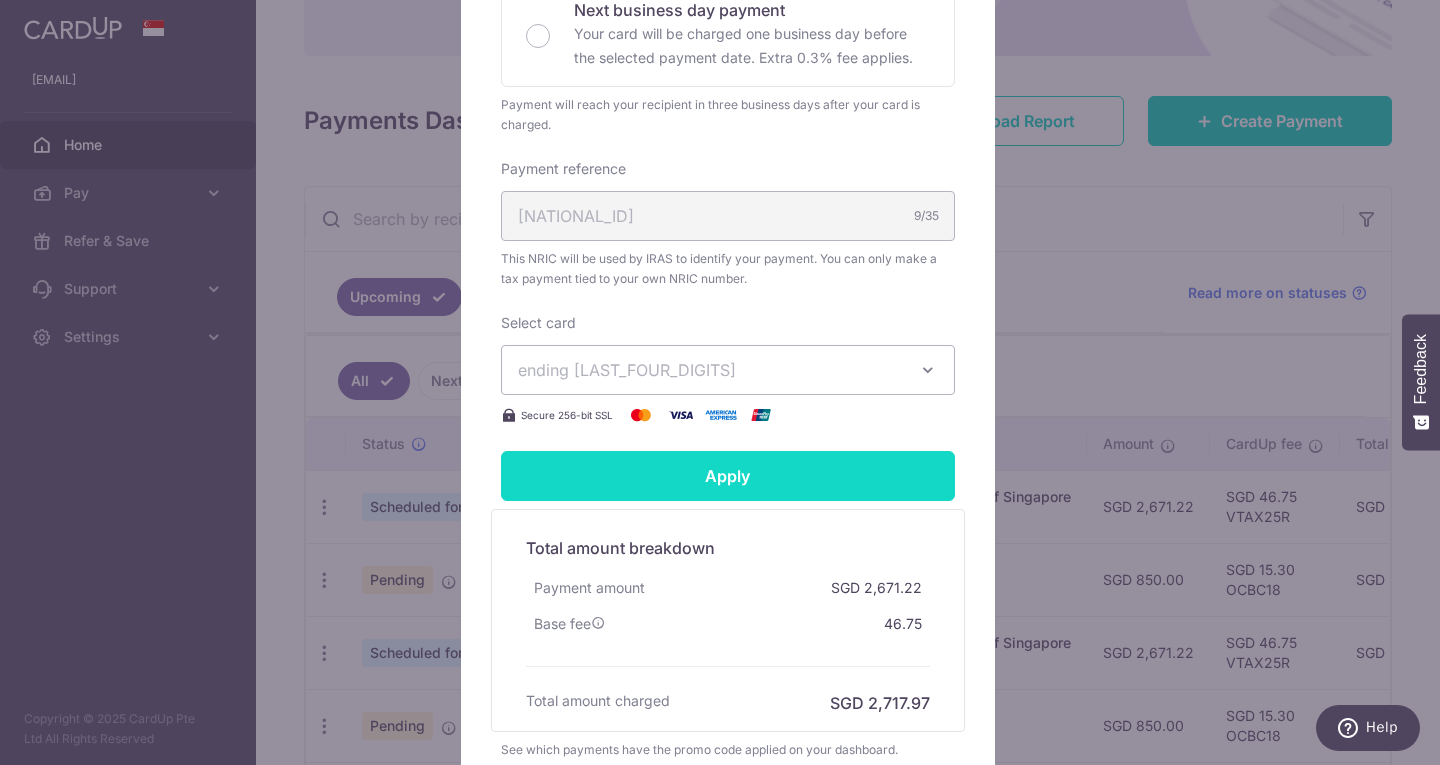click on "Apply" at bounding box center [728, 476] 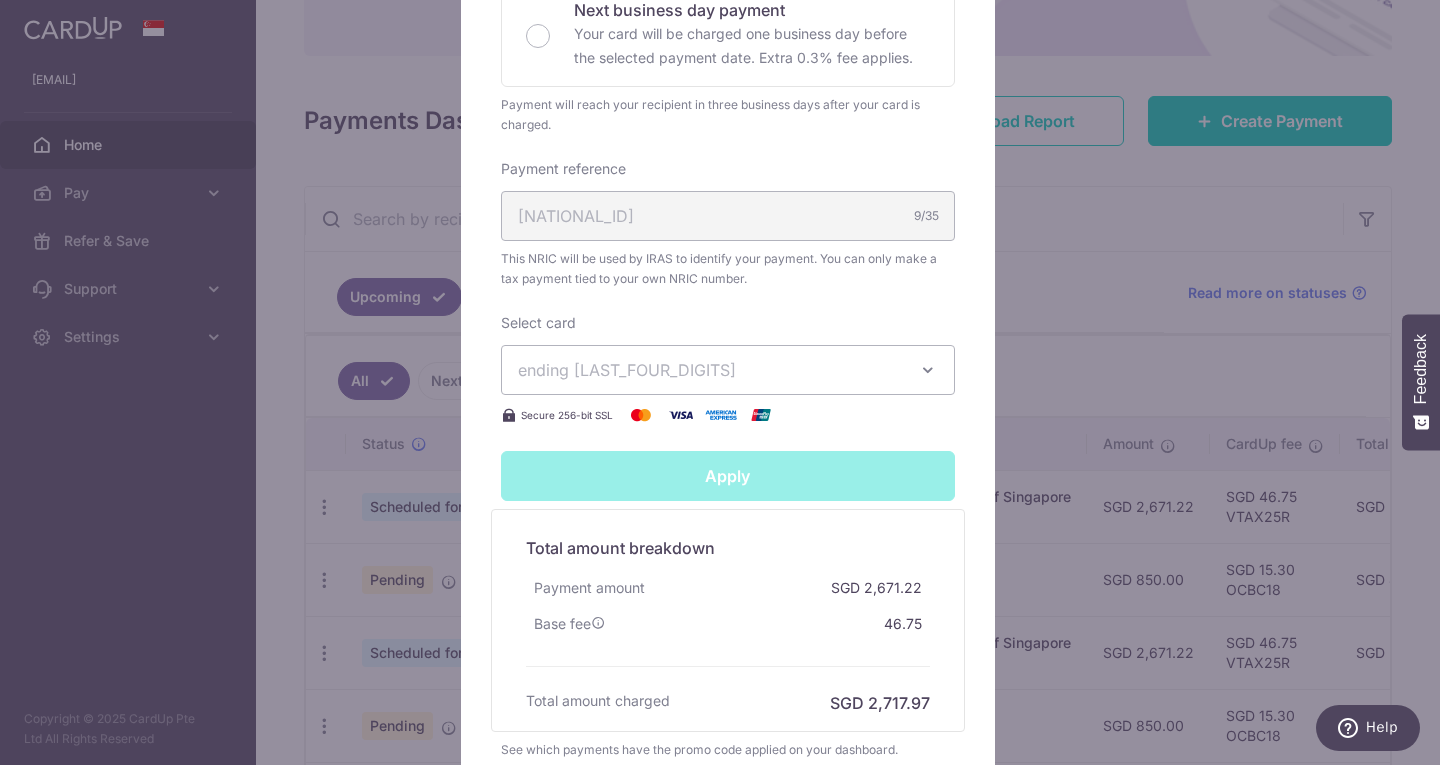 type on "Successfully Applied" 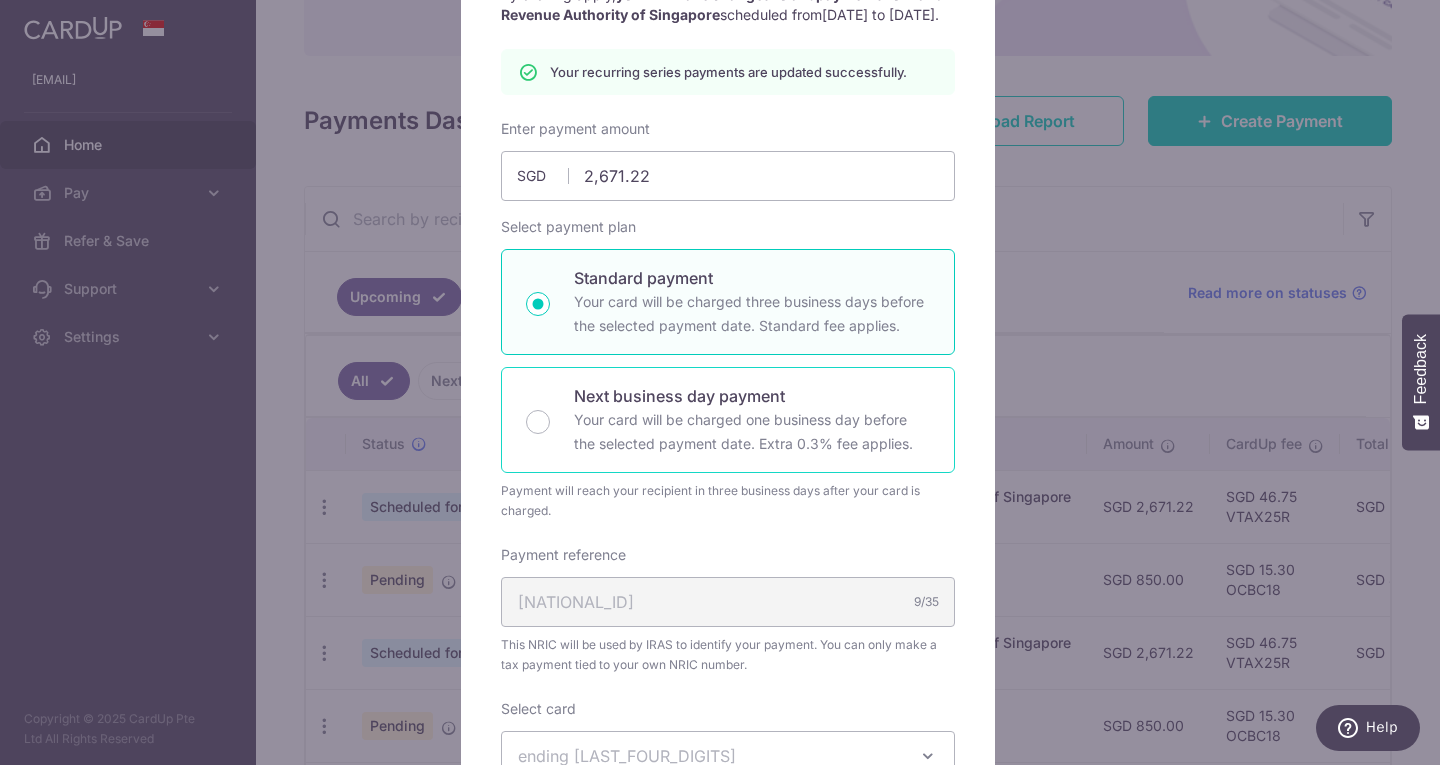 scroll, scrollTop: 26, scrollLeft: 0, axis: vertical 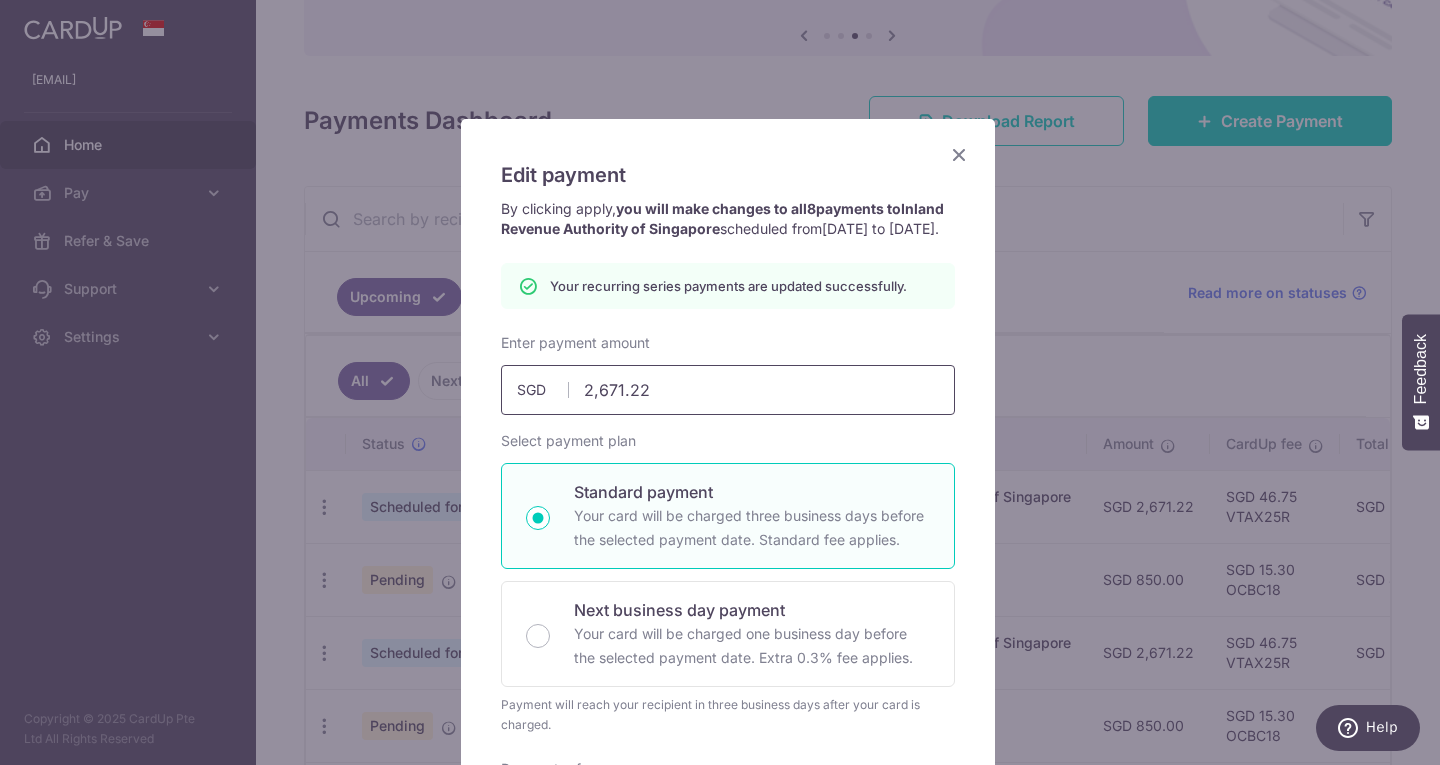 click on "2,671.22" at bounding box center (728, 390) 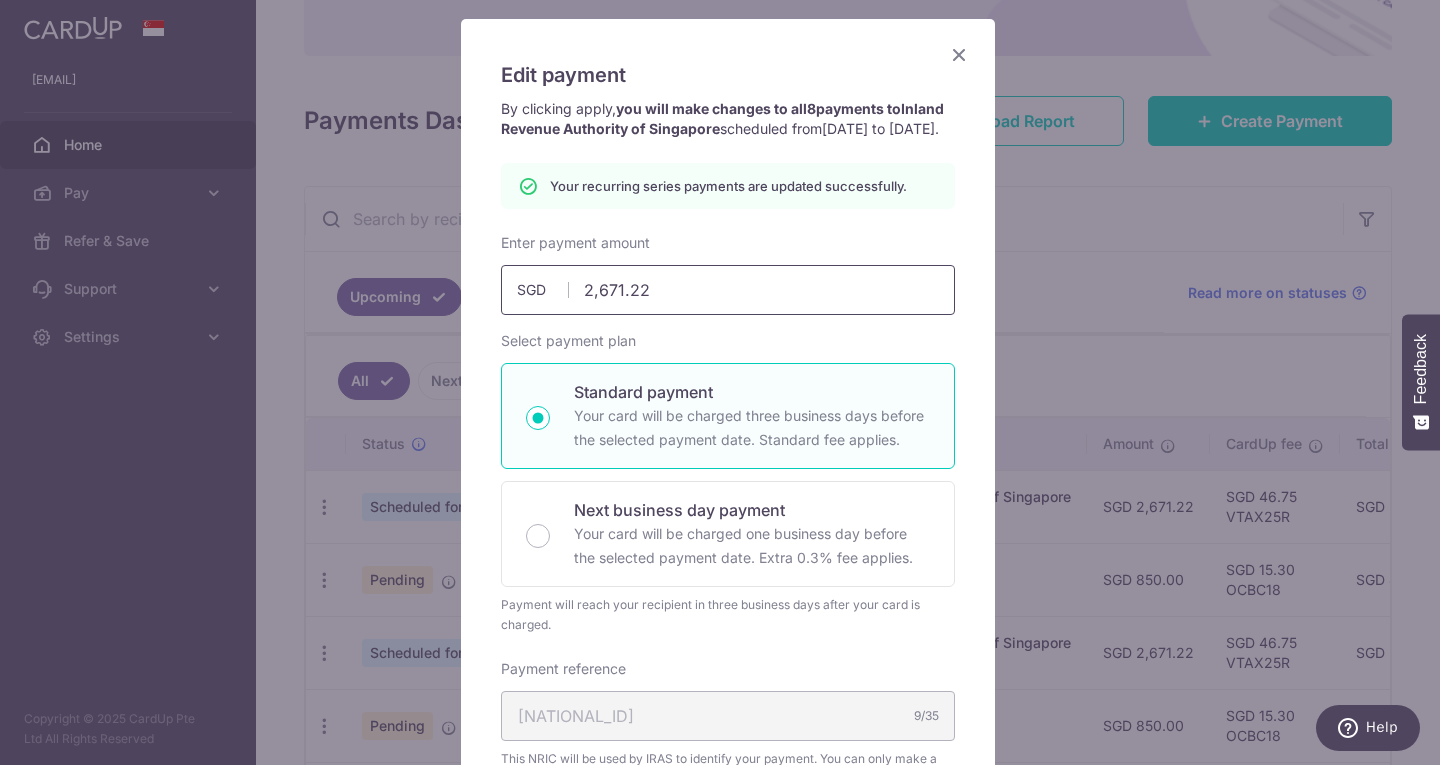 scroll, scrollTop: 0, scrollLeft: 0, axis: both 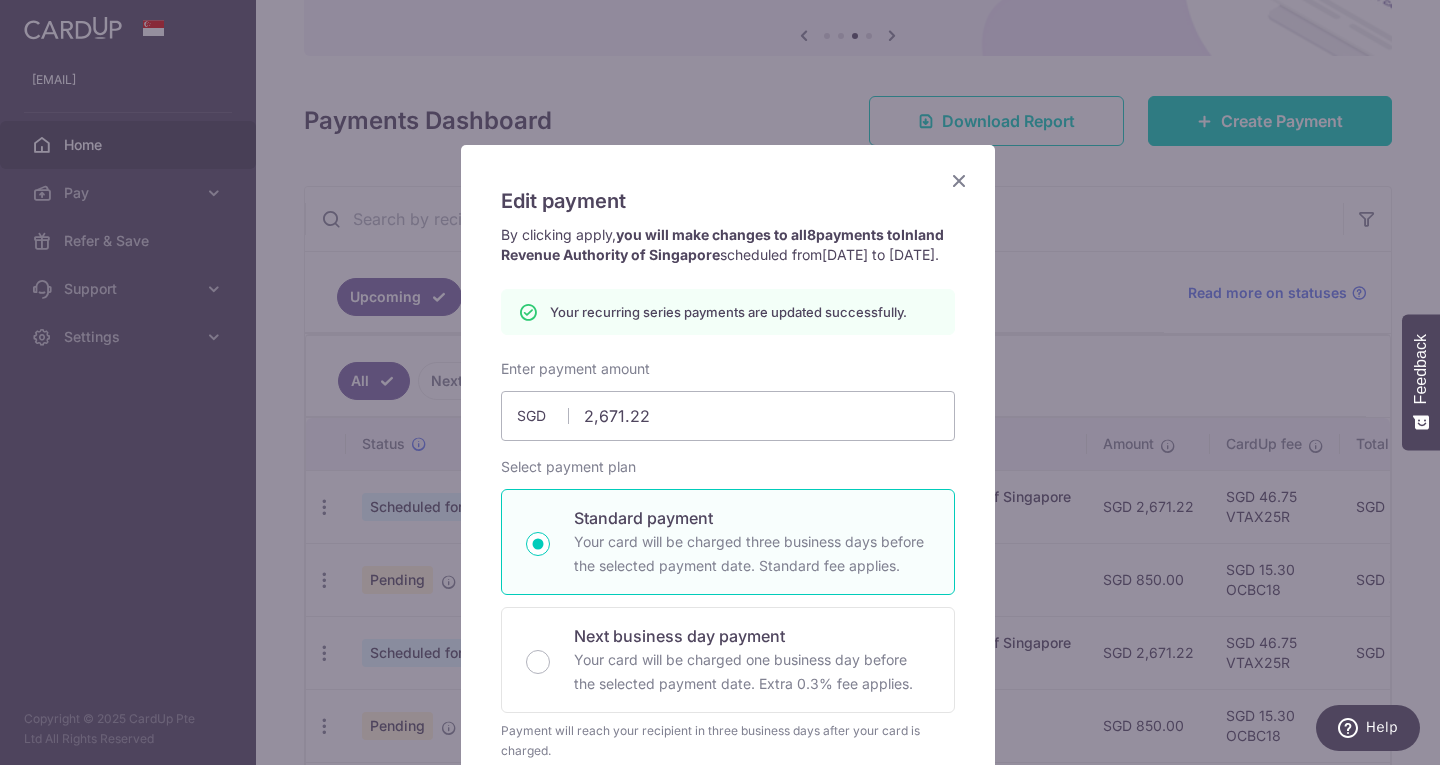 type on "2,671.22" 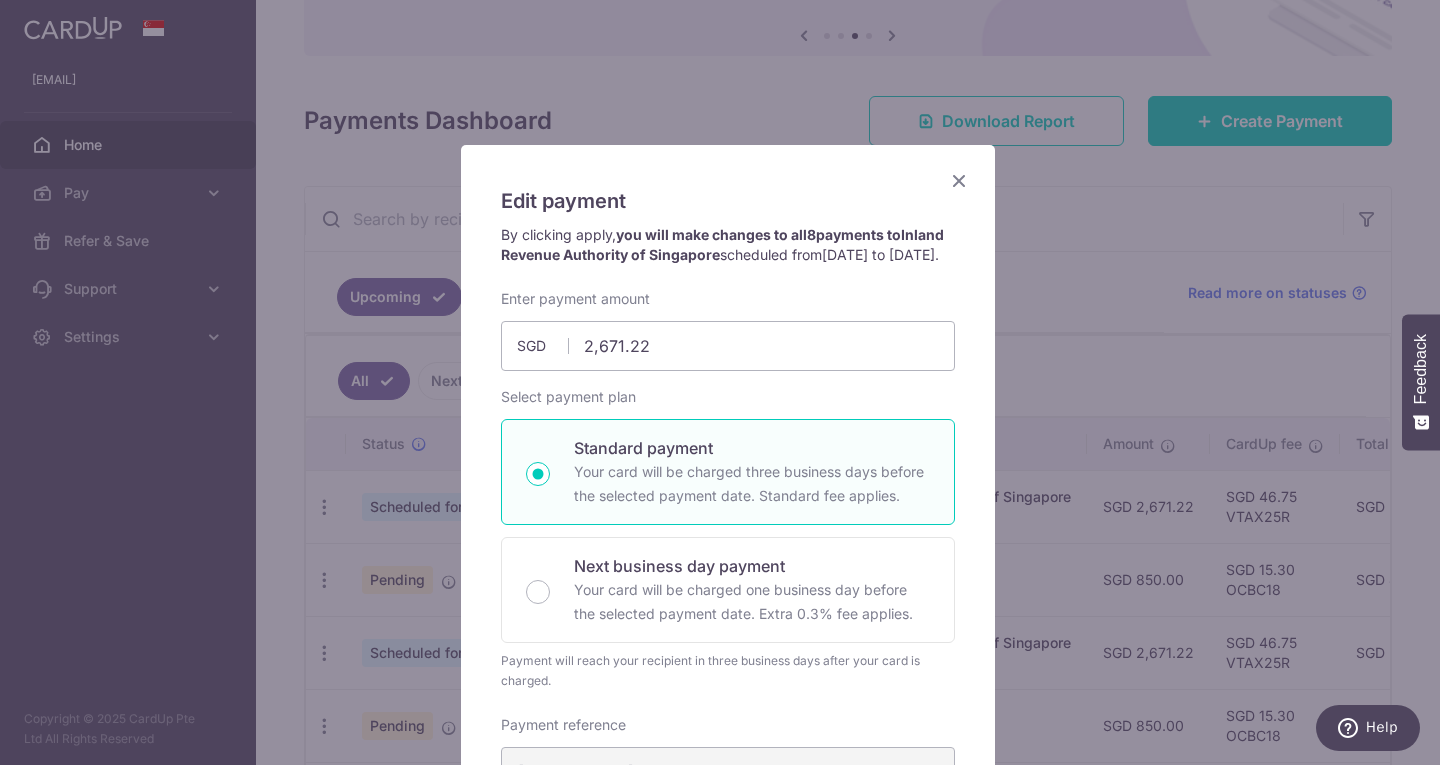 click at bounding box center (959, 180) 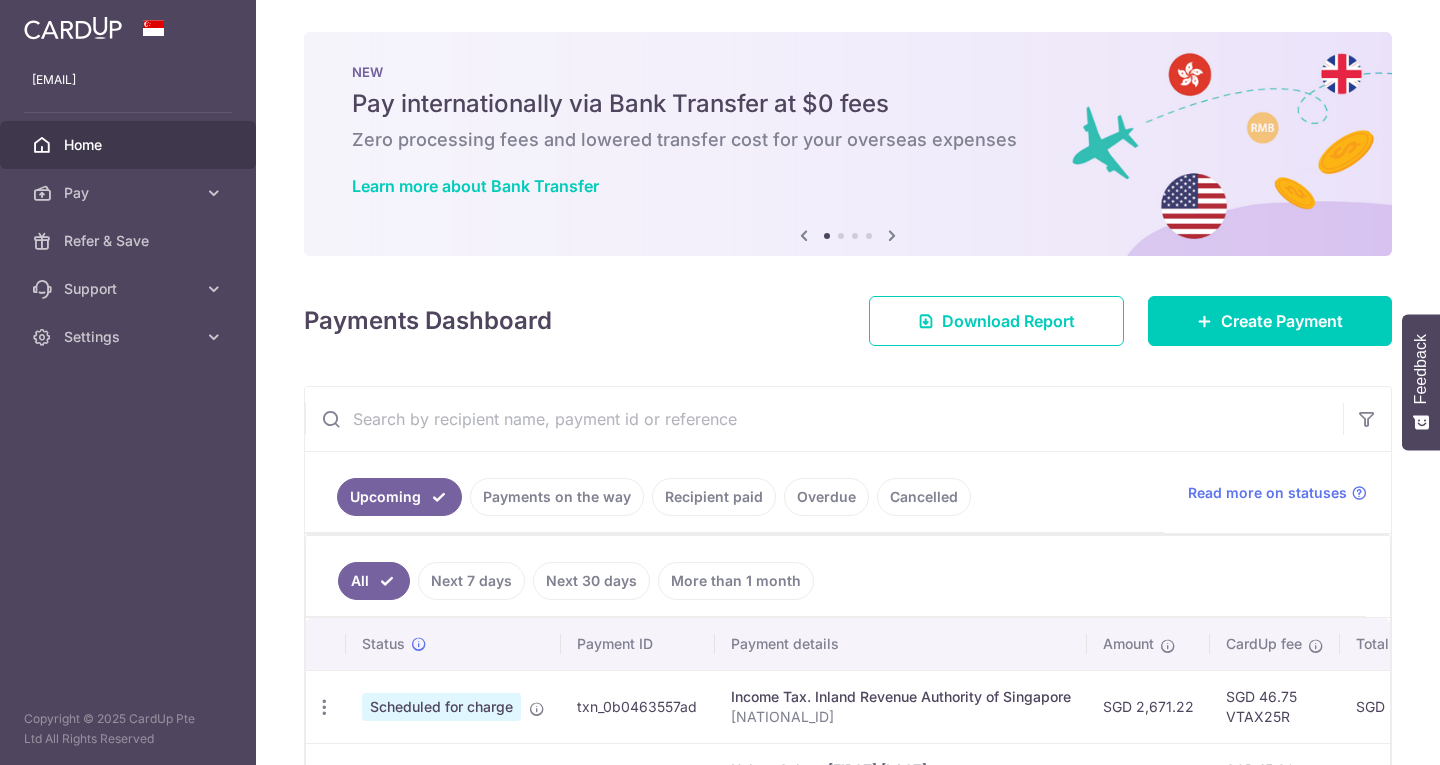 scroll, scrollTop: 0, scrollLeft: 0, axis: both 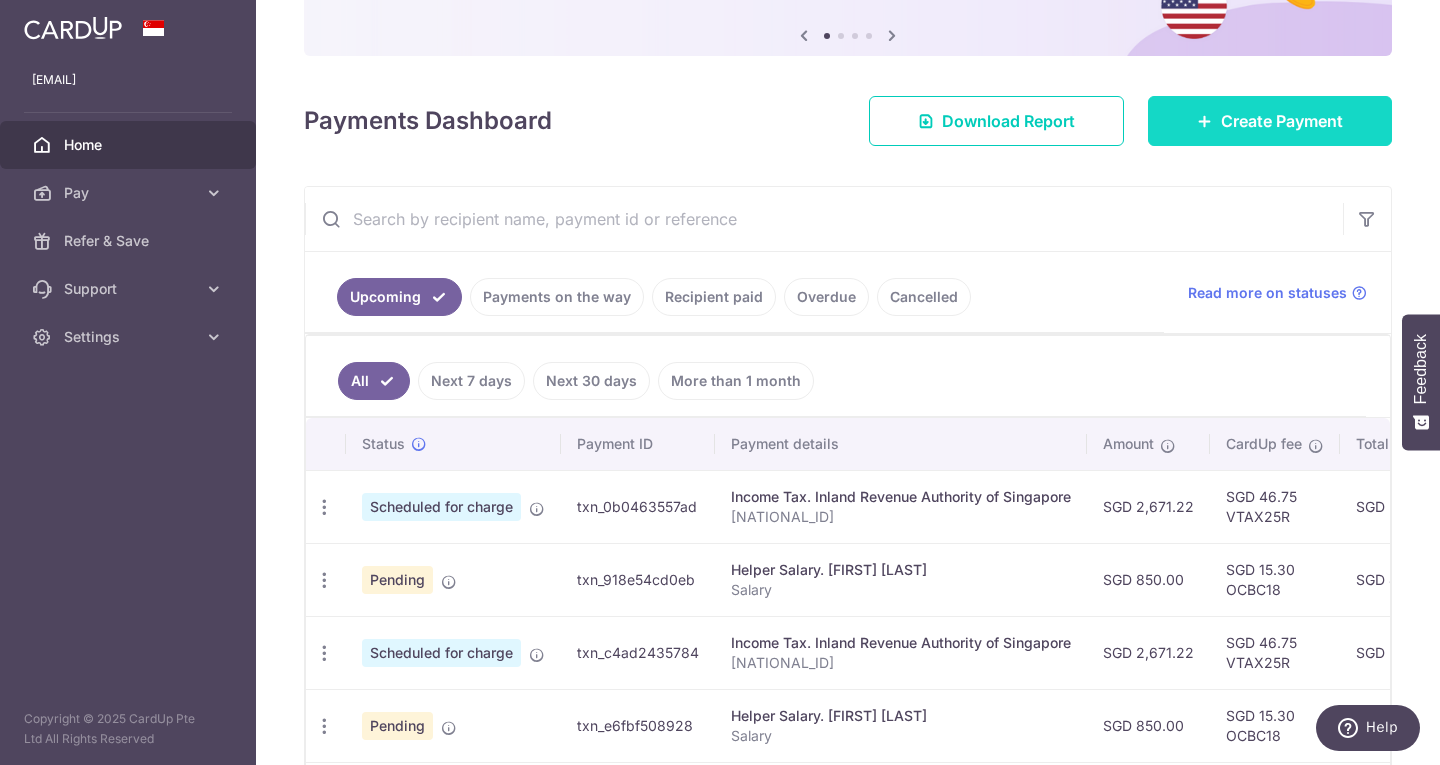 click on "Create Payment" at bounding box center (1270, 121) 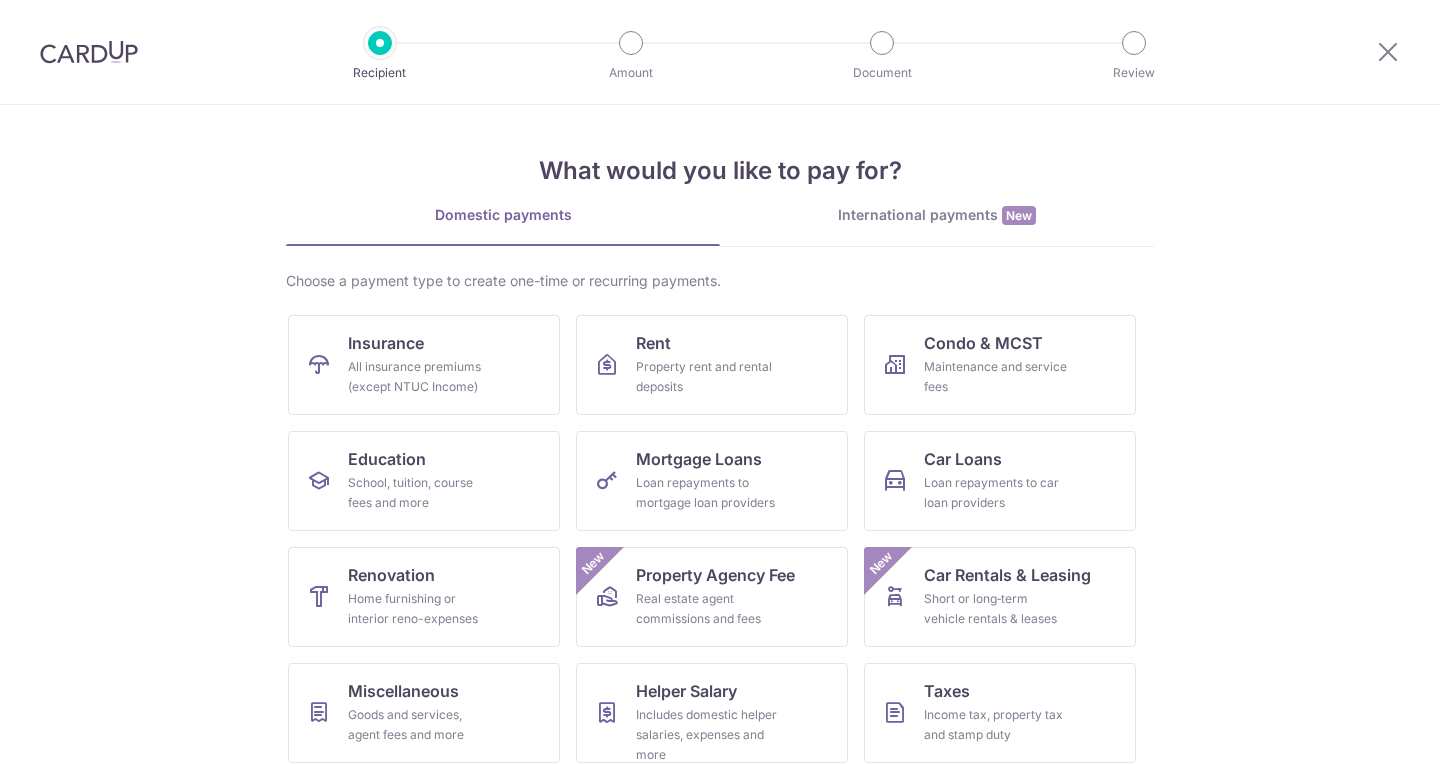 scroll, scrollTop: 0, scrollLeft: 0, axis: both 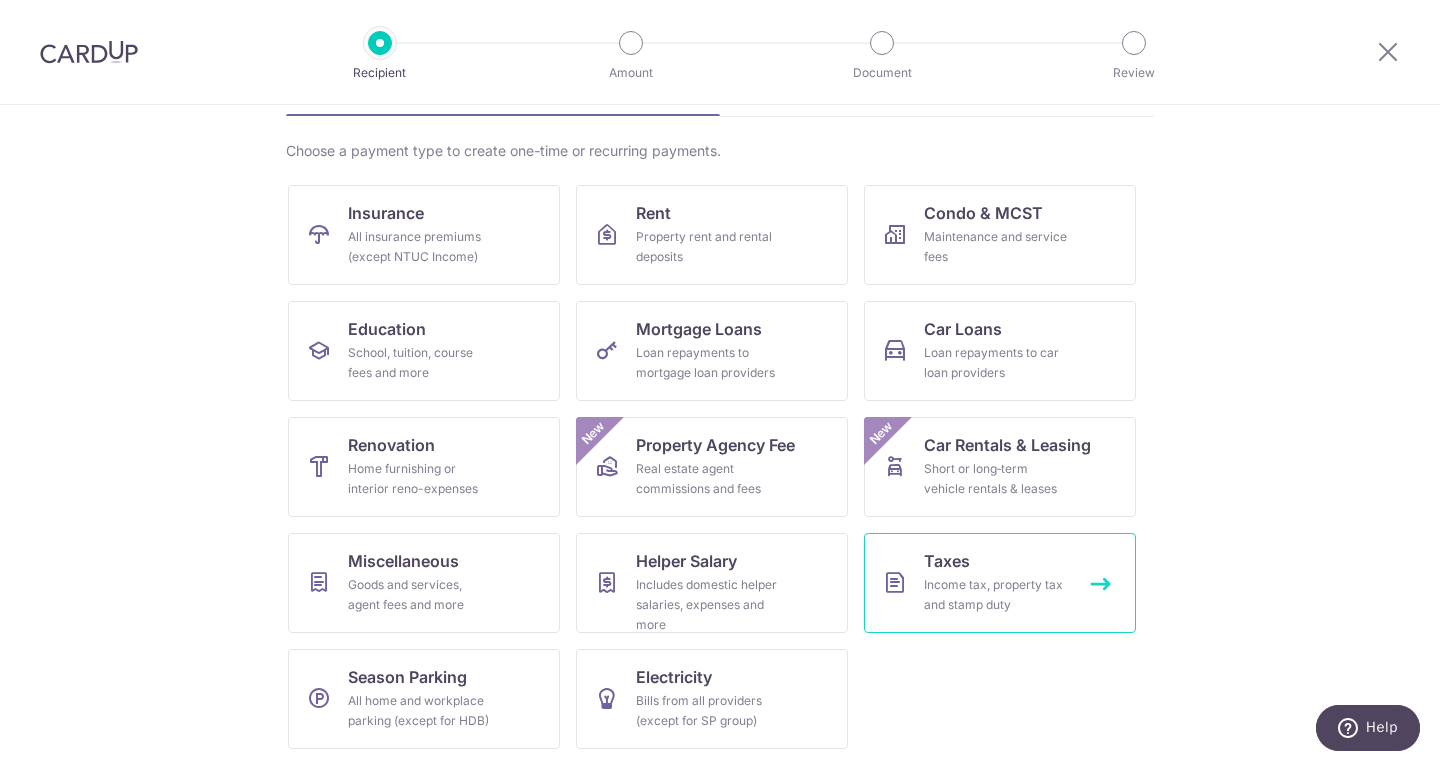 click on "Income tax, property tax and stamp duty" at bounding box center [996, 595] 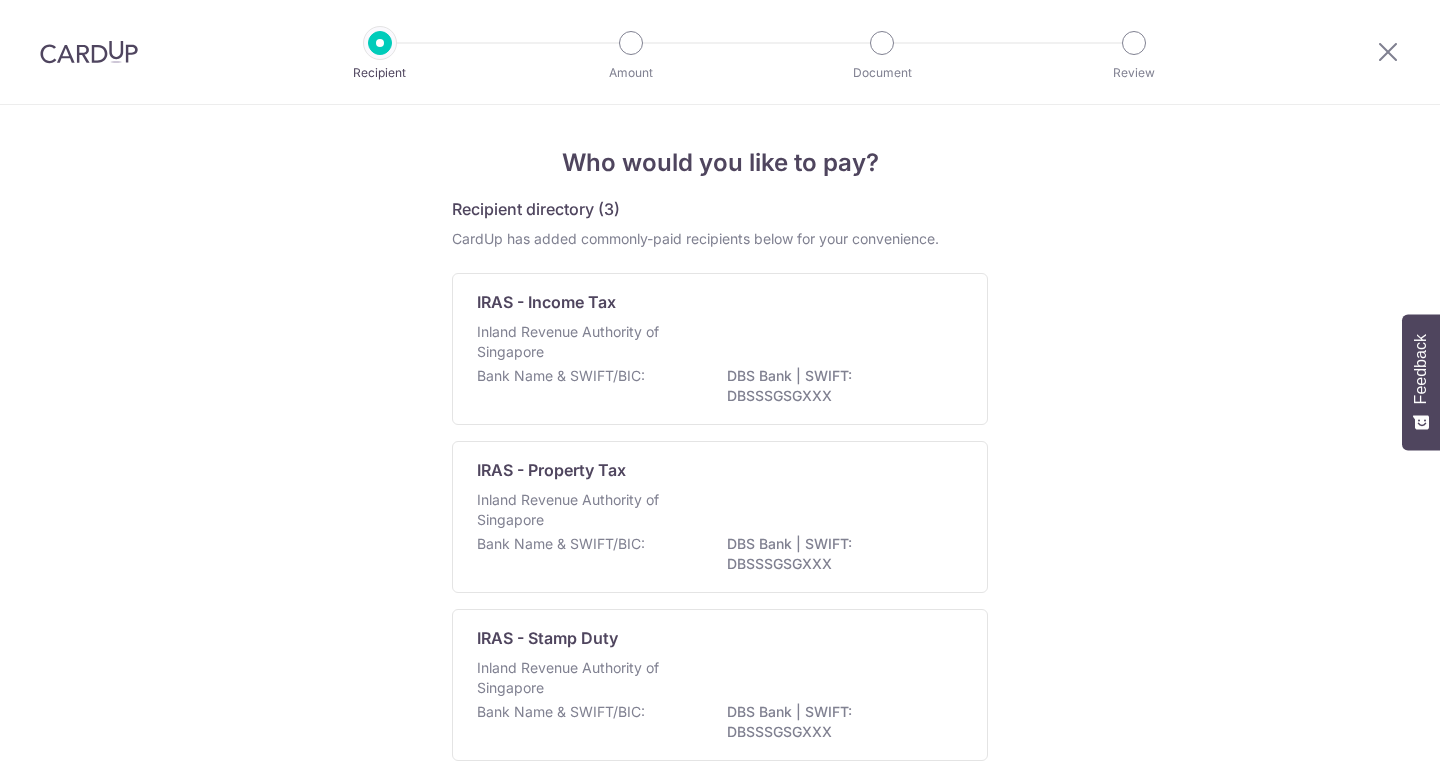 scroll, scrollTop: 0, scrollLeft: 0, axis: both 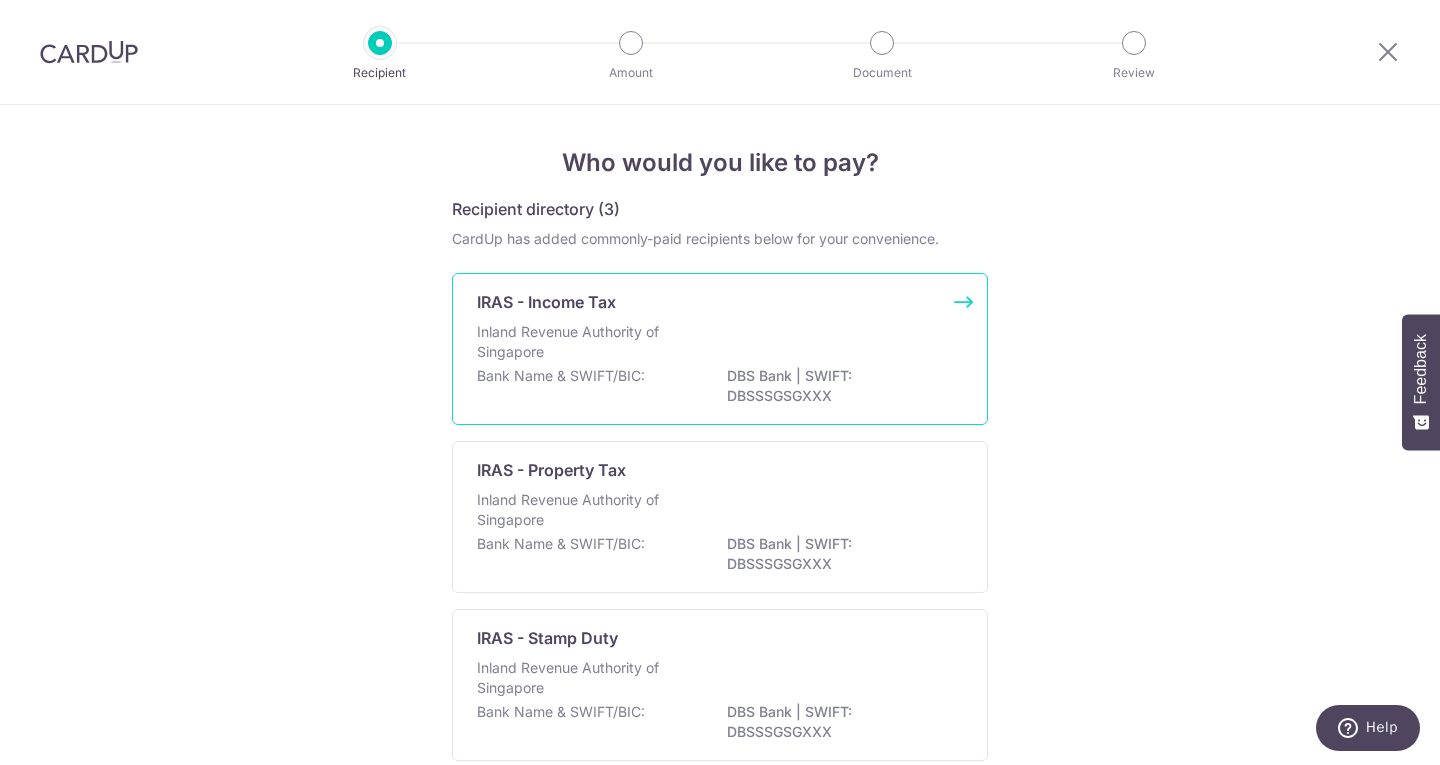 click on "Inland Revenue Authority of Singapore" at bounding box center (583, 342) 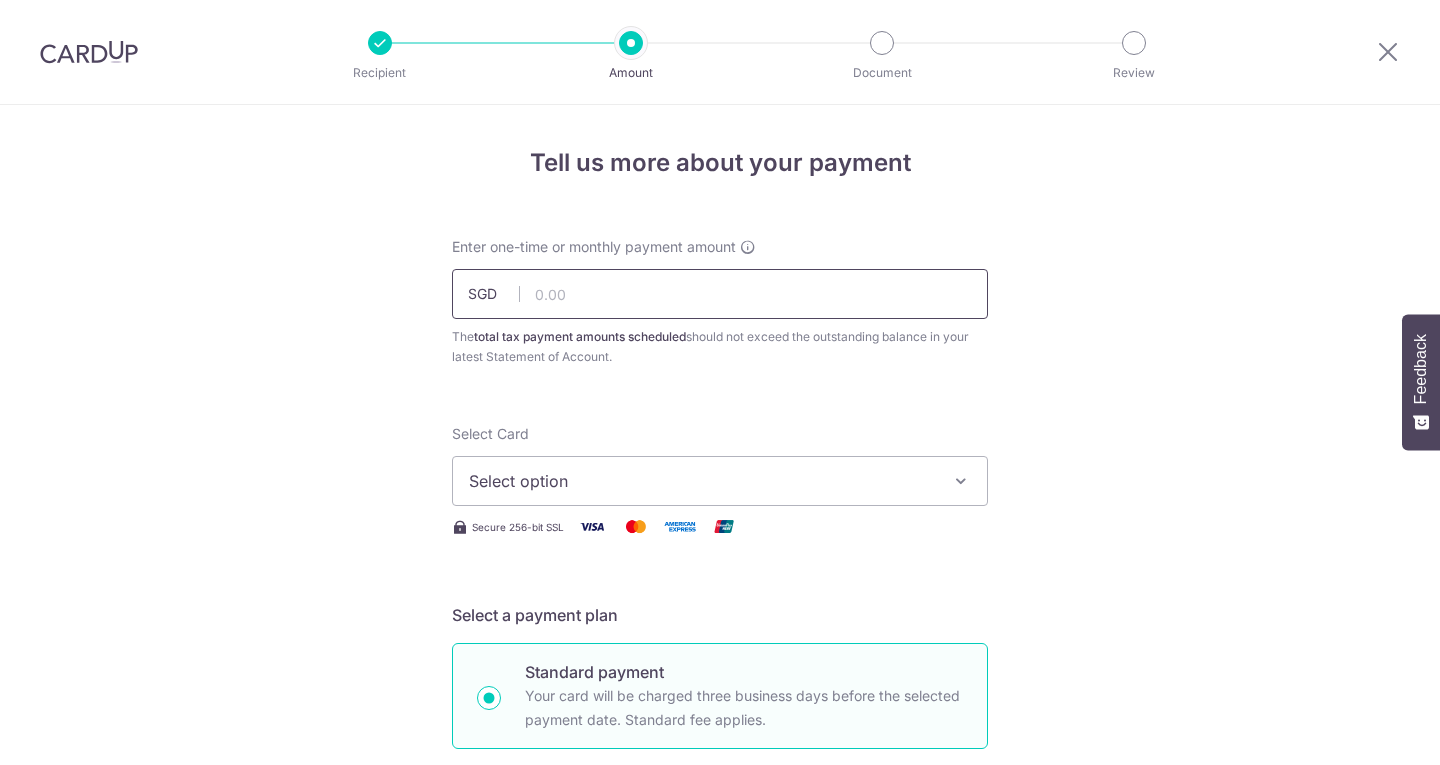 scroll, scrollTop: 0, scrollLeft: 0, axis: both 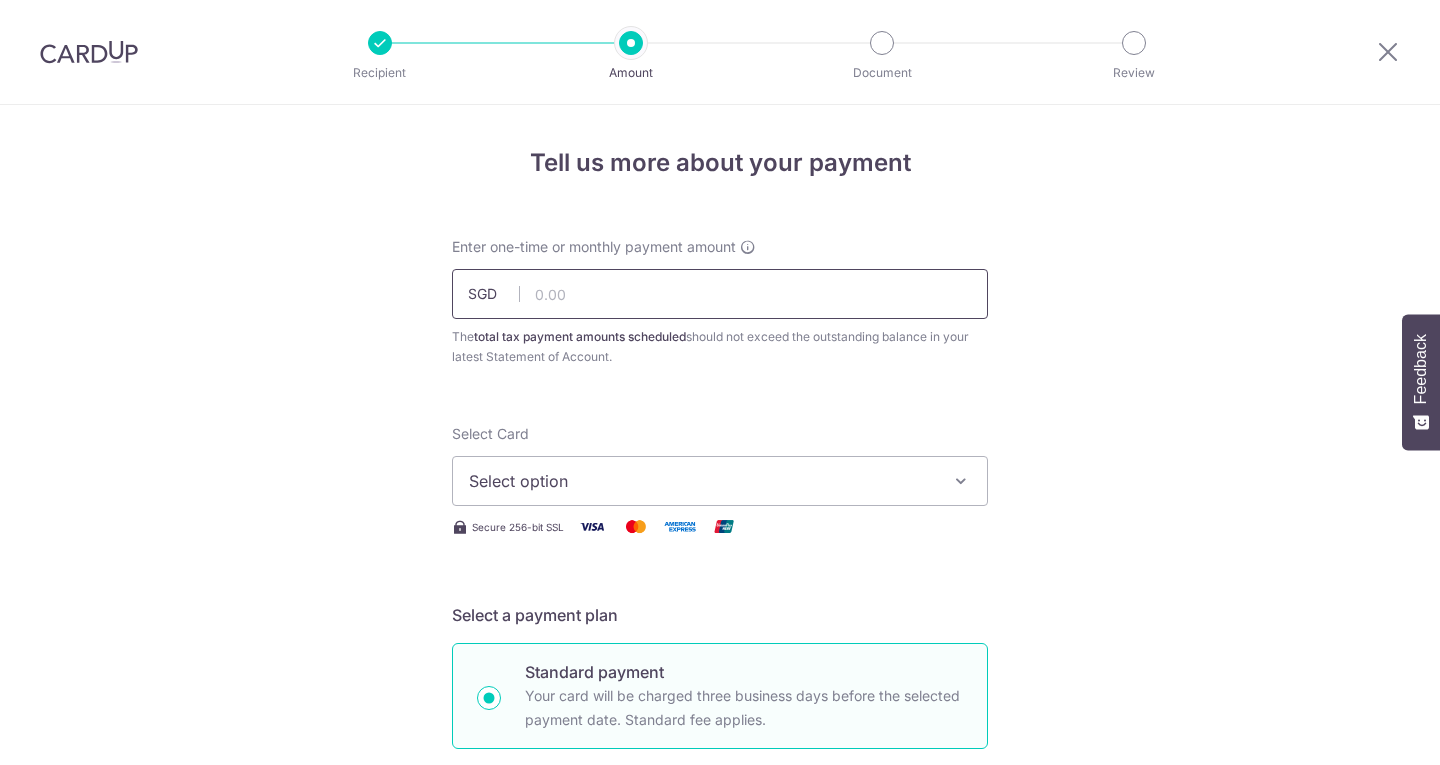 click at bounding box center (720, 294) 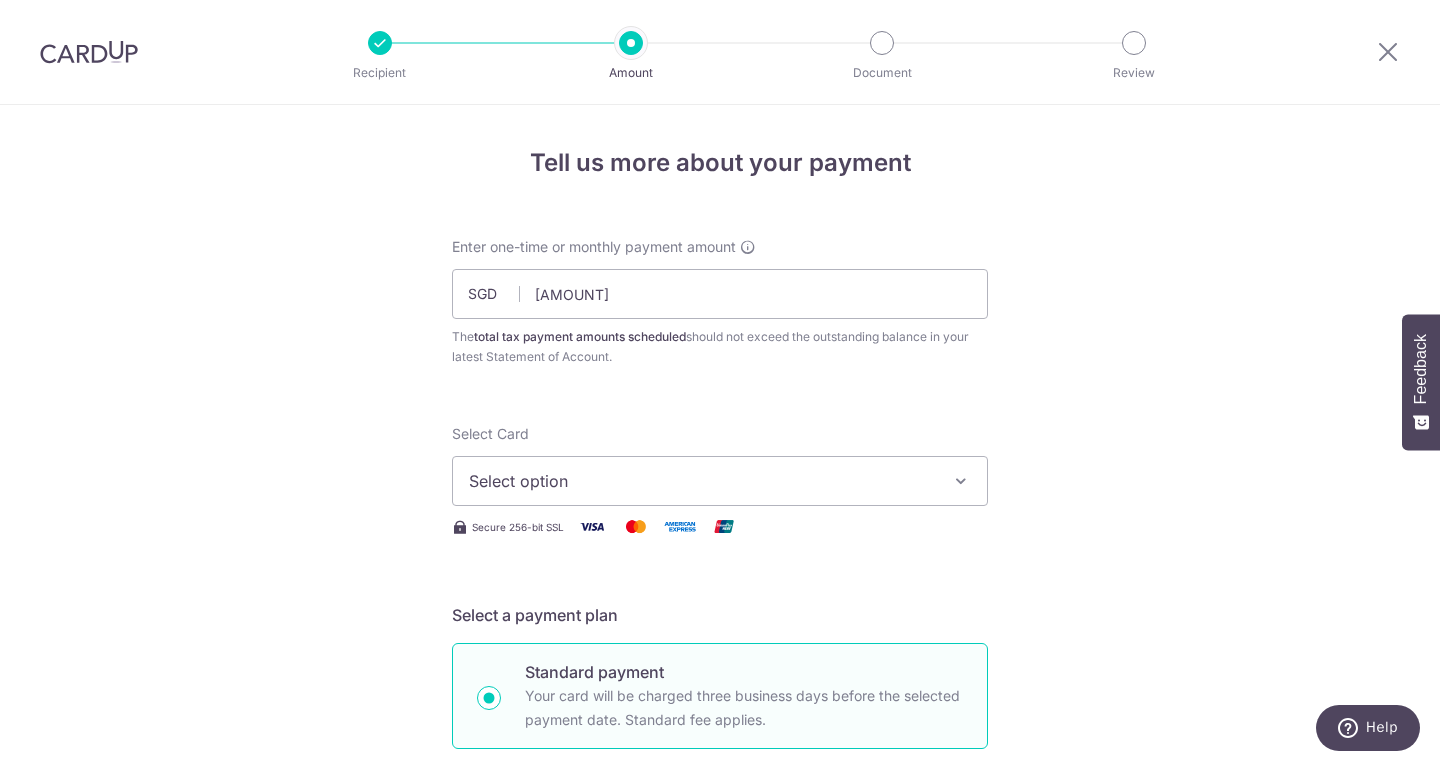 type on "[NUMBER]" 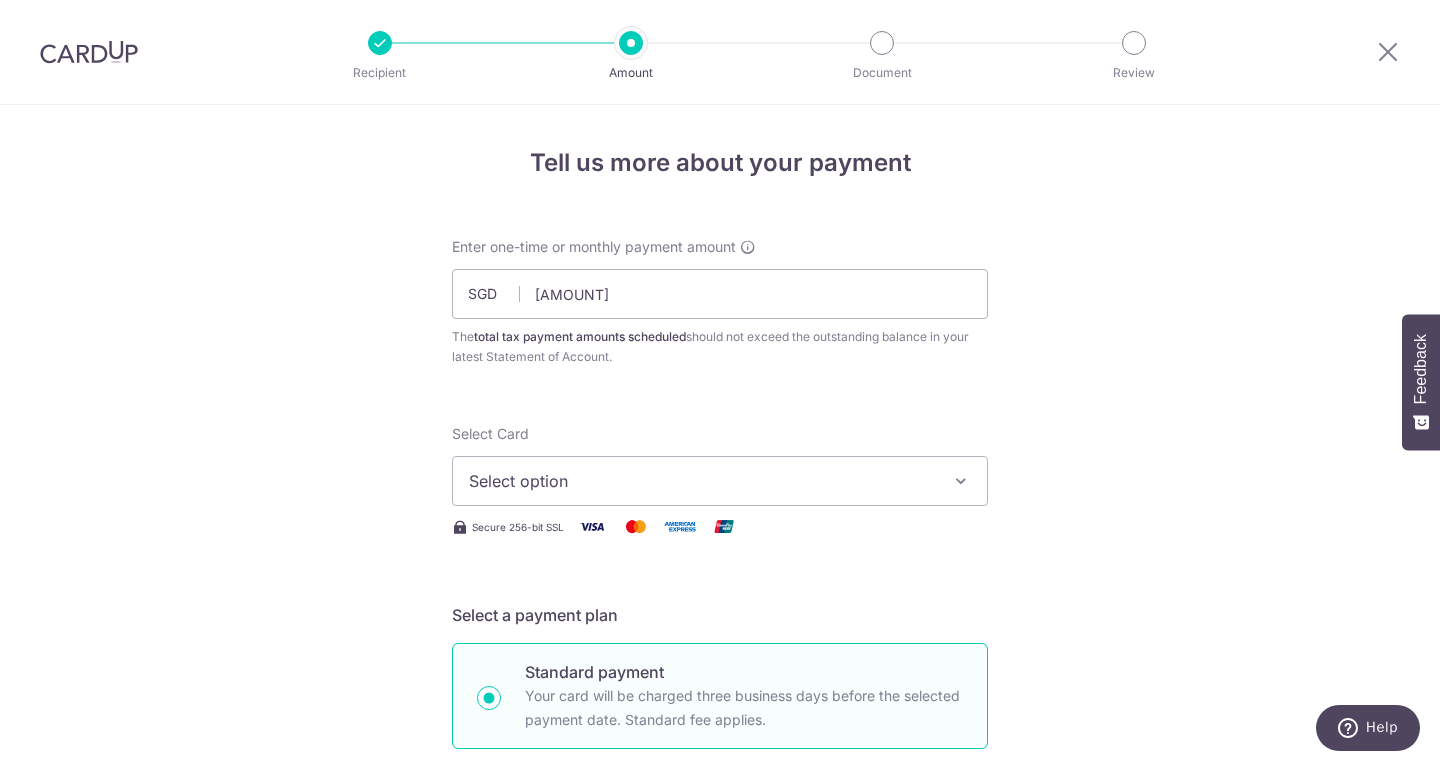 click on "Select option" at bounding box center [702, 481] 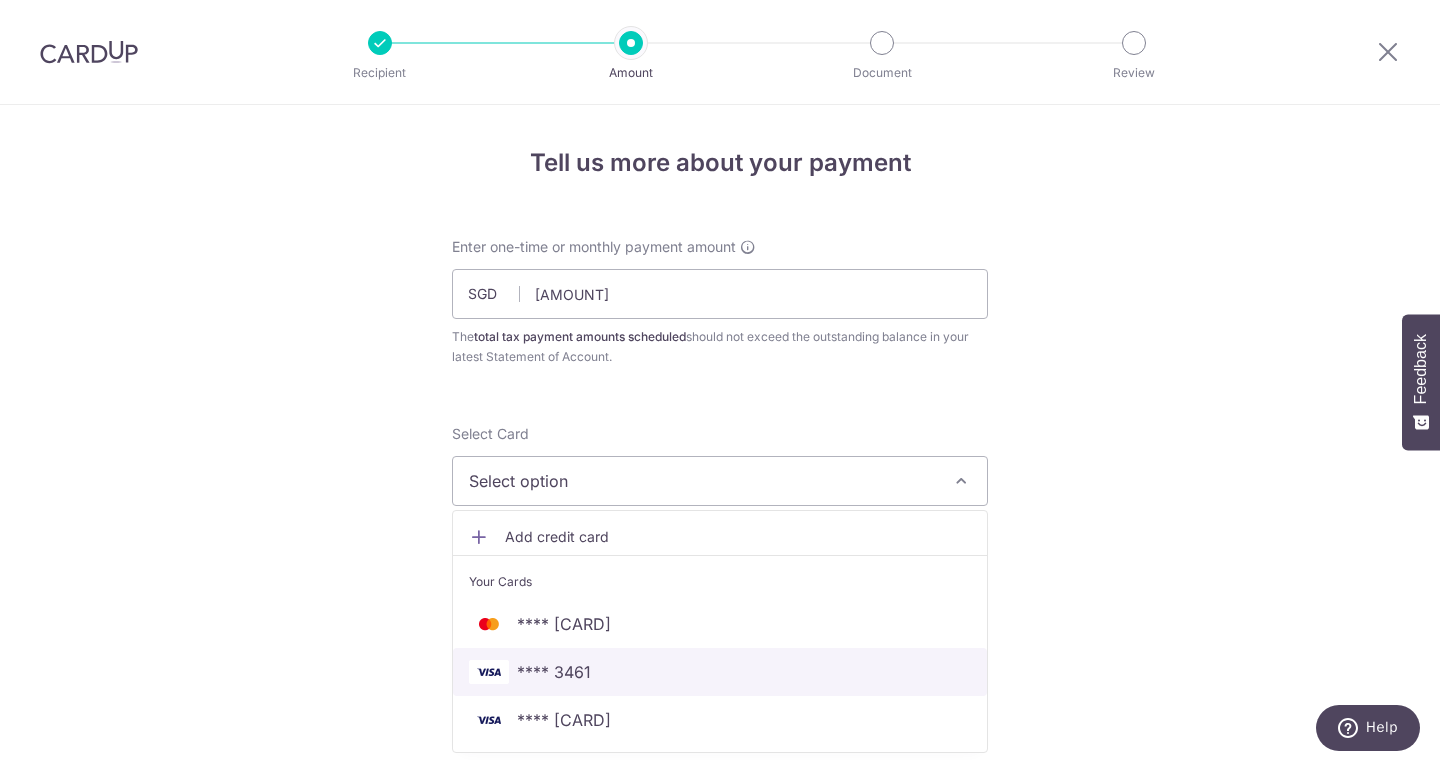 click on "**** 3461" at bounding box center [720, 672] 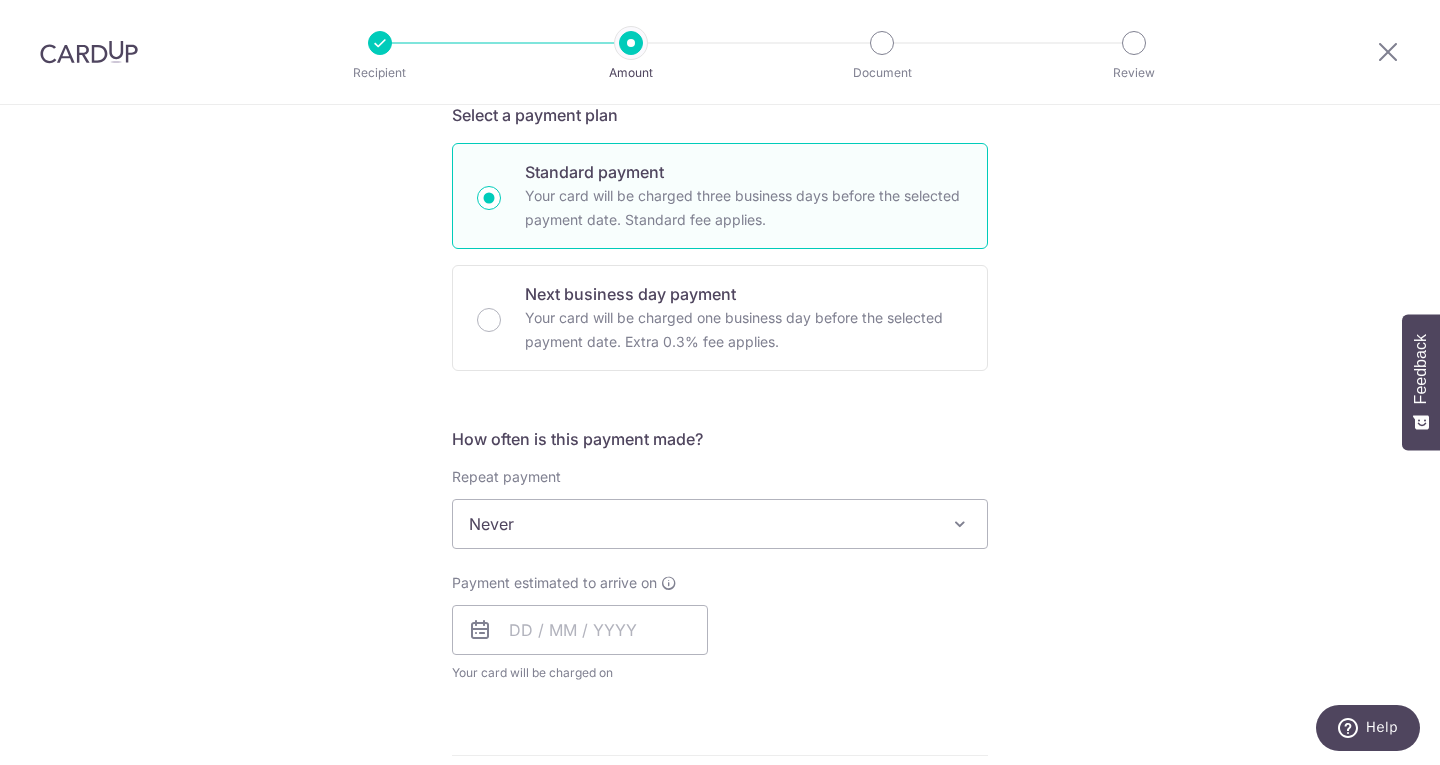 scroll, scrollTop: 600, scrollLeft: 0, axis: vertical 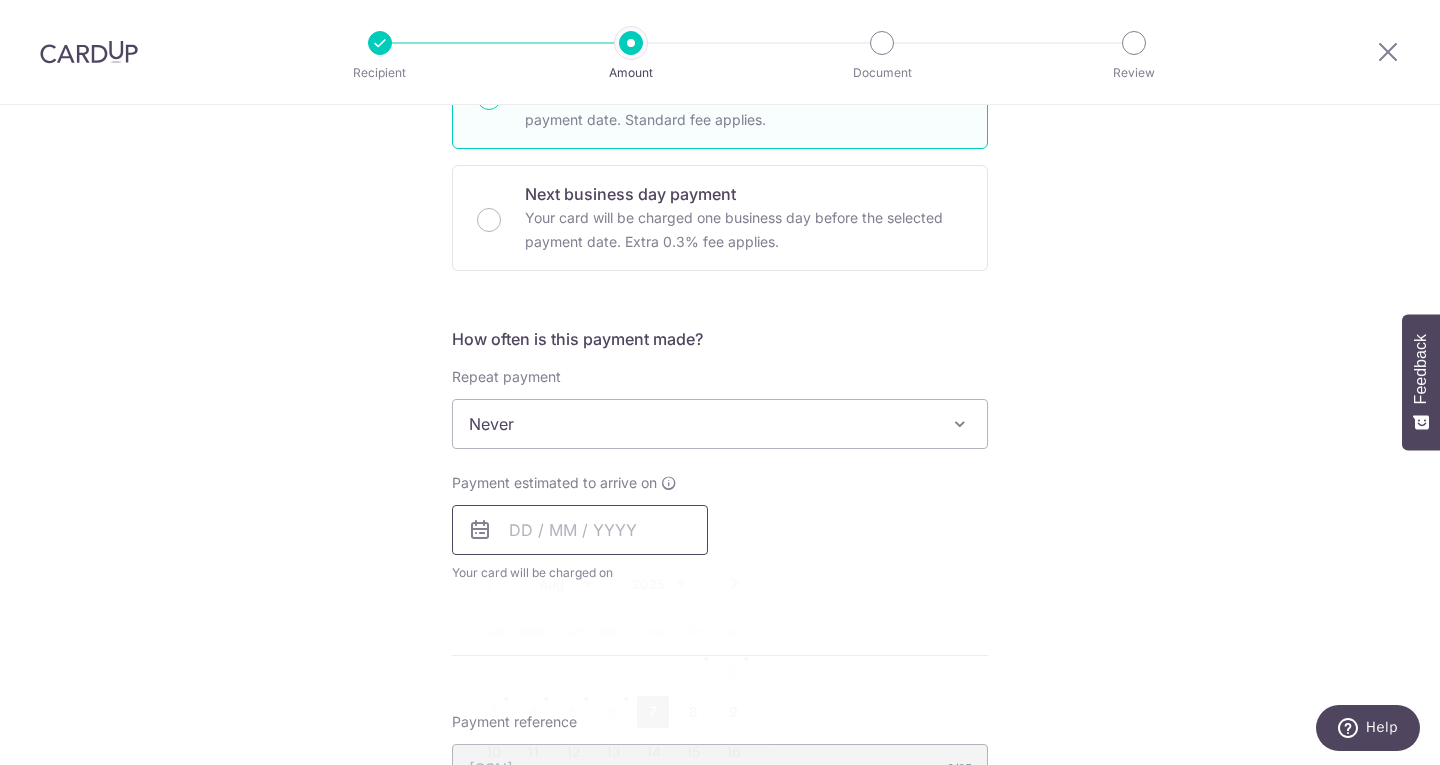 click at bounding box center [580, 530] 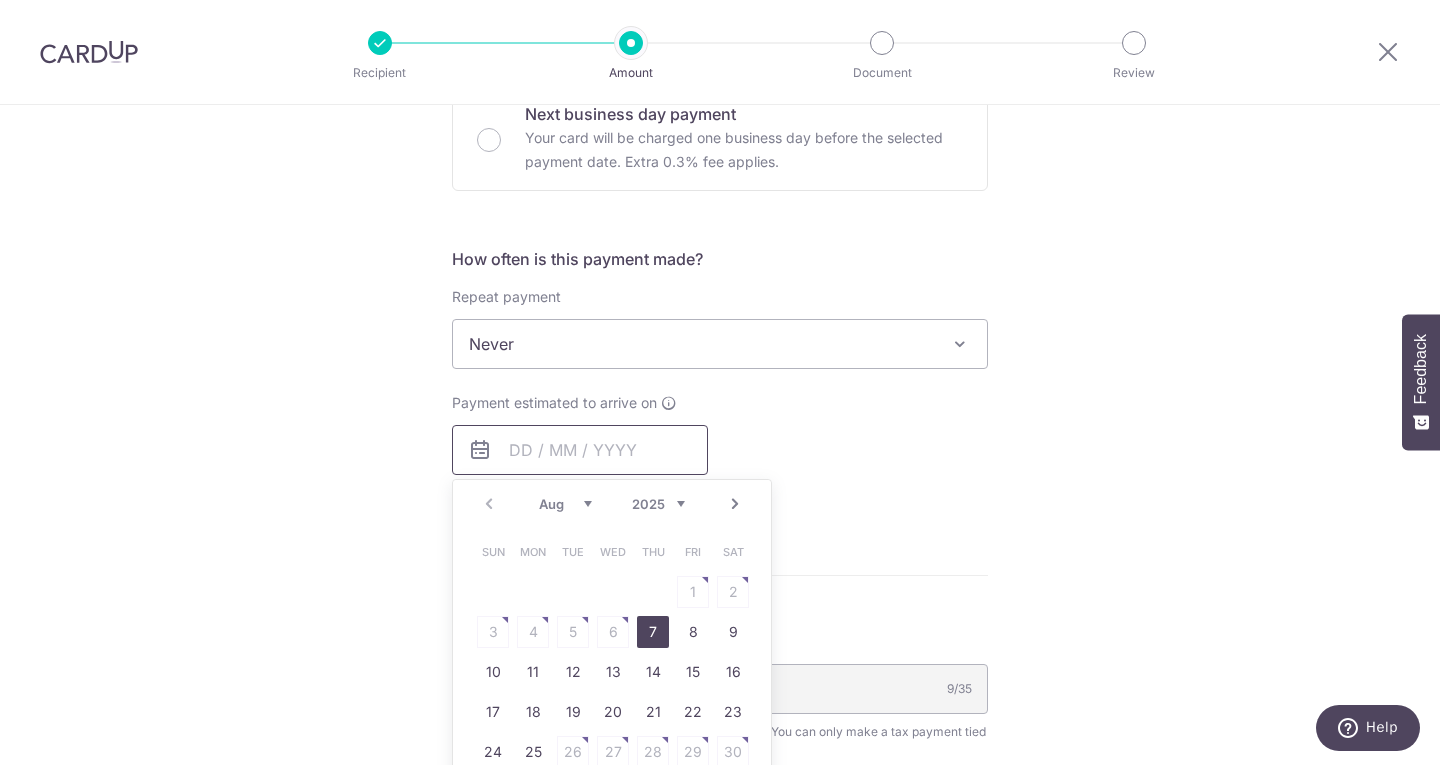scroll, scrollTop: 700, scrollLeft: 0, axis: vertical 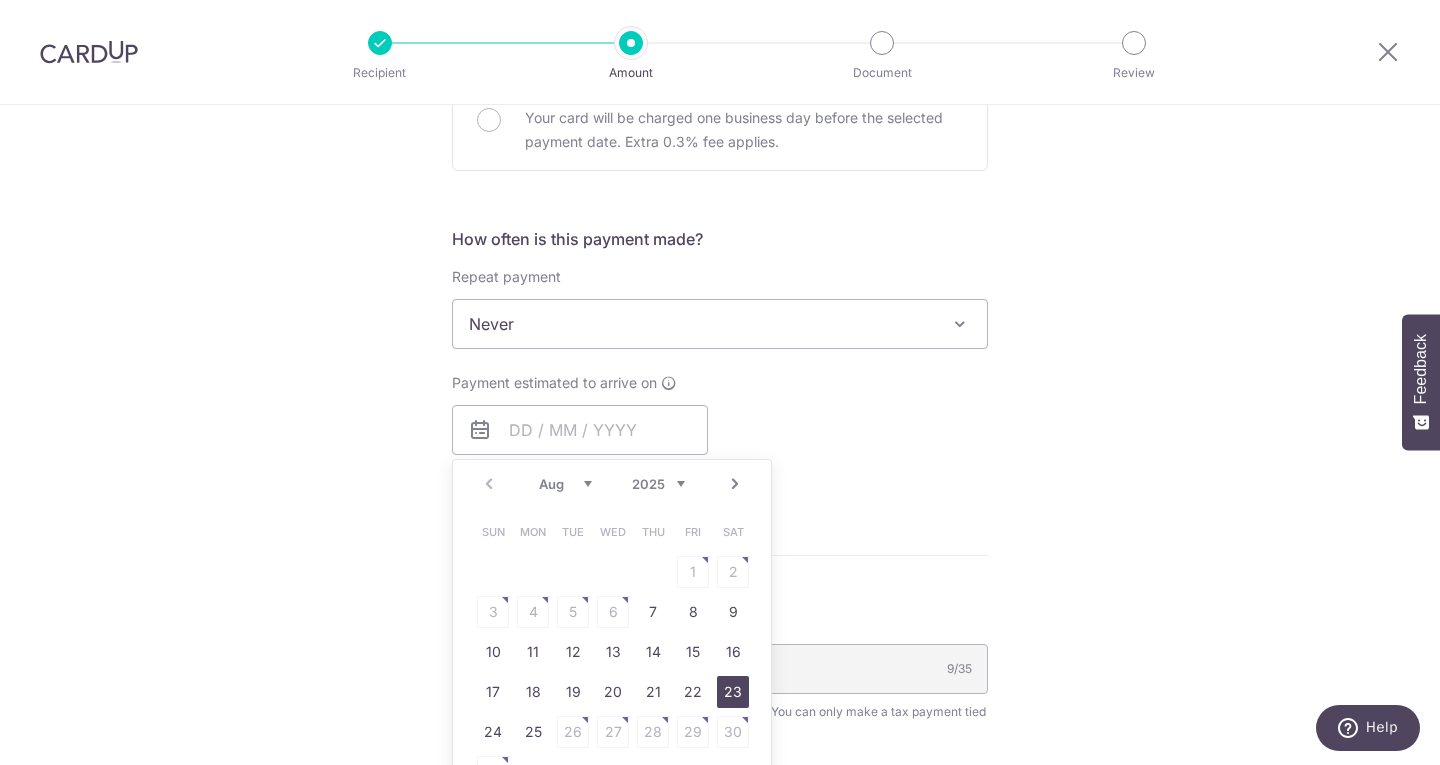 click on "23" at bounding box center (733, 692) 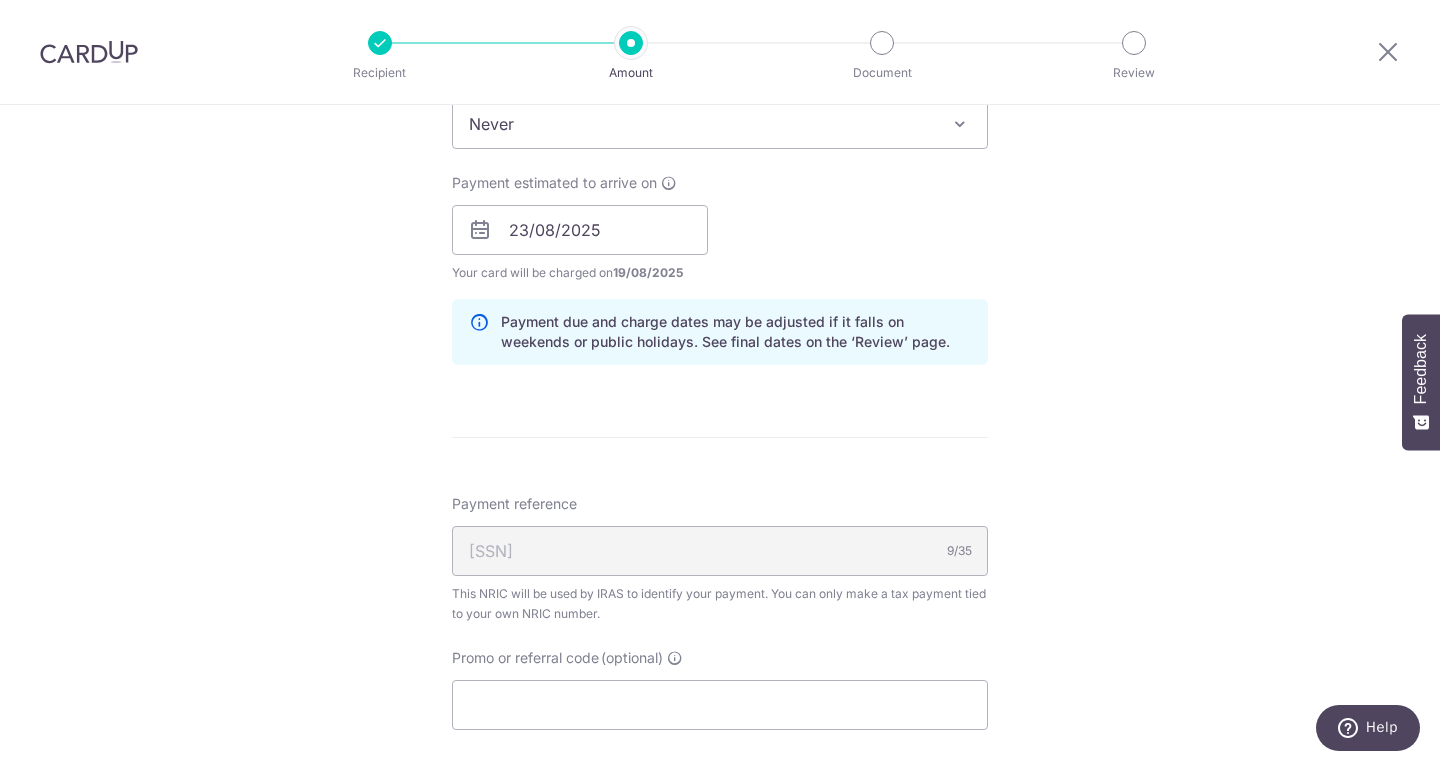 scroll, scrollTop: 1000, scrollLeft: 0, axis: vertical 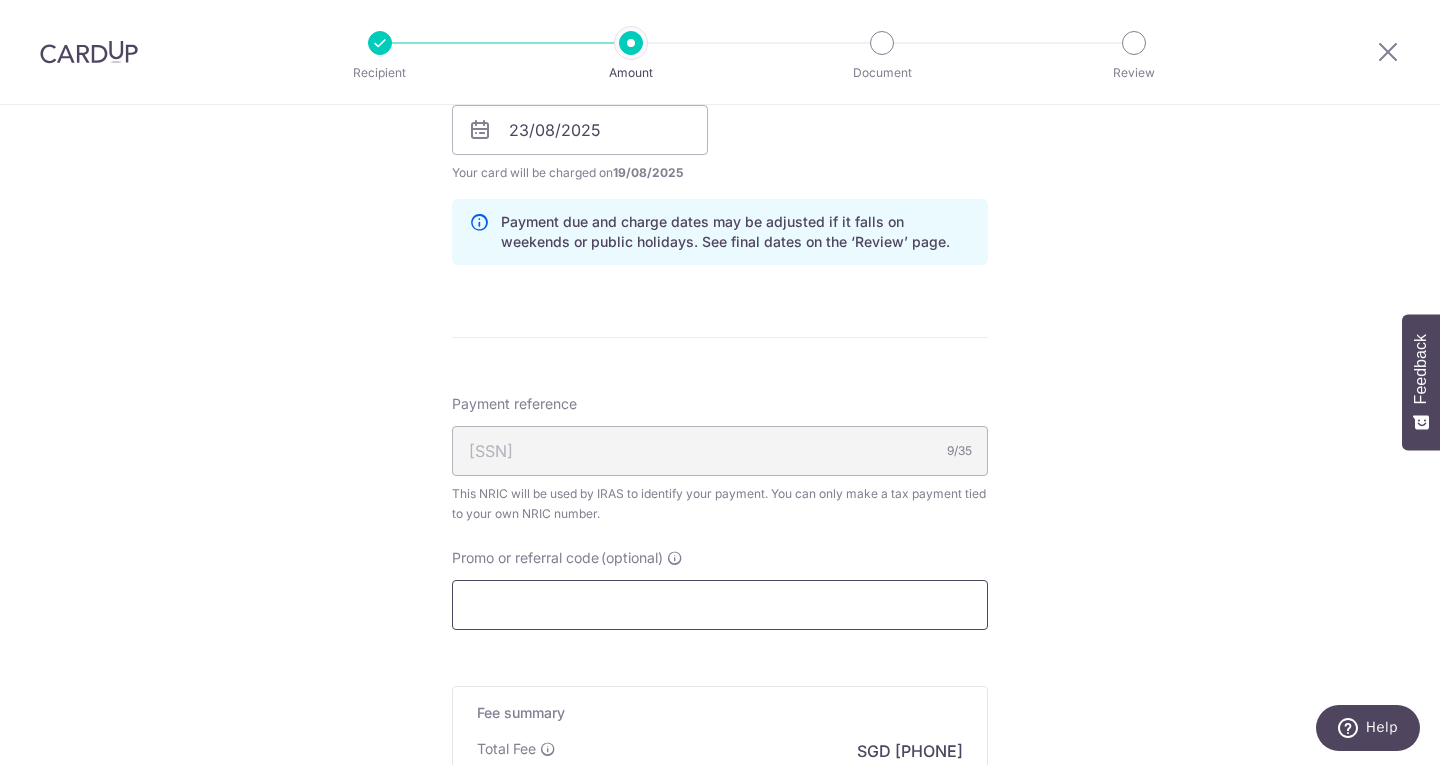 click on "Promo or referral code
(optional)" at bounding box center [720, 605] 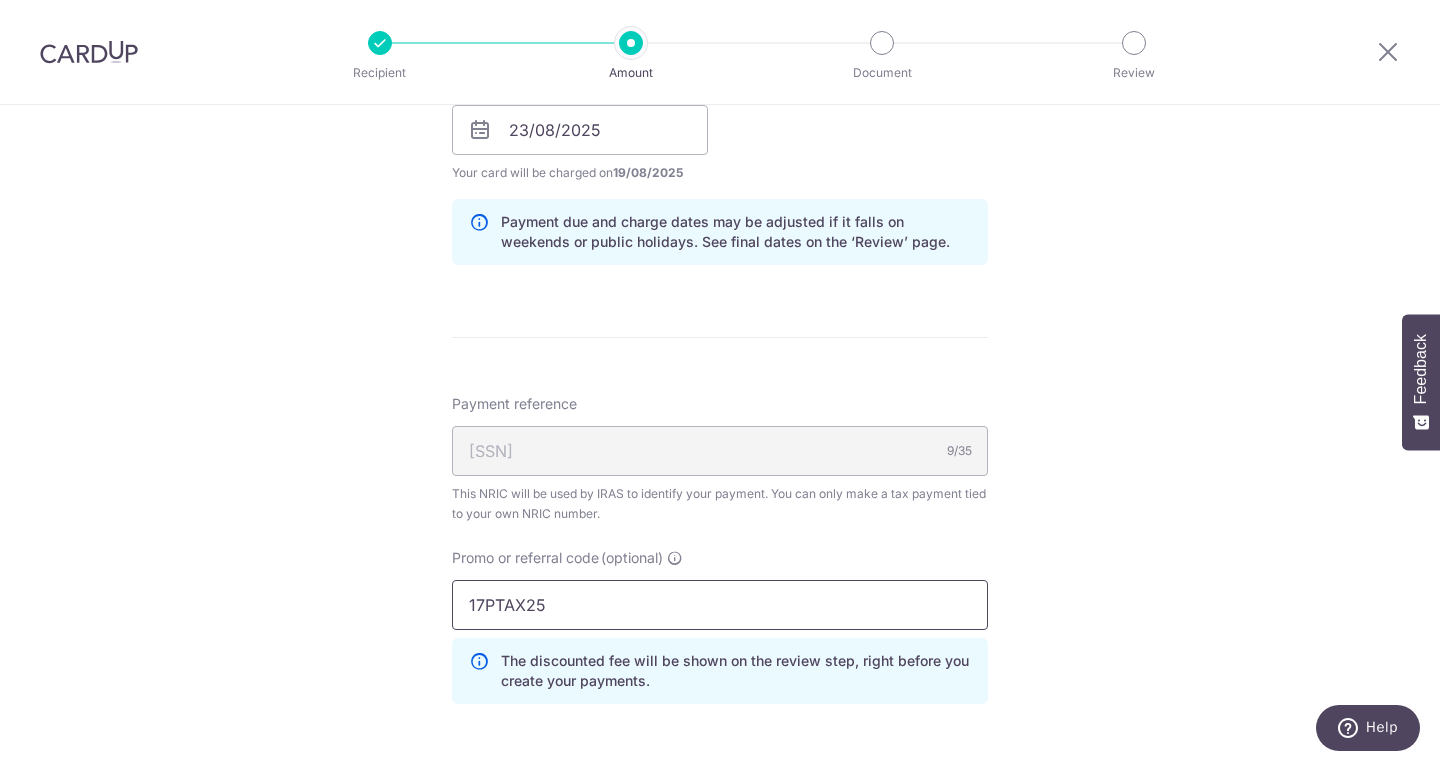 type on "17PTAX25" 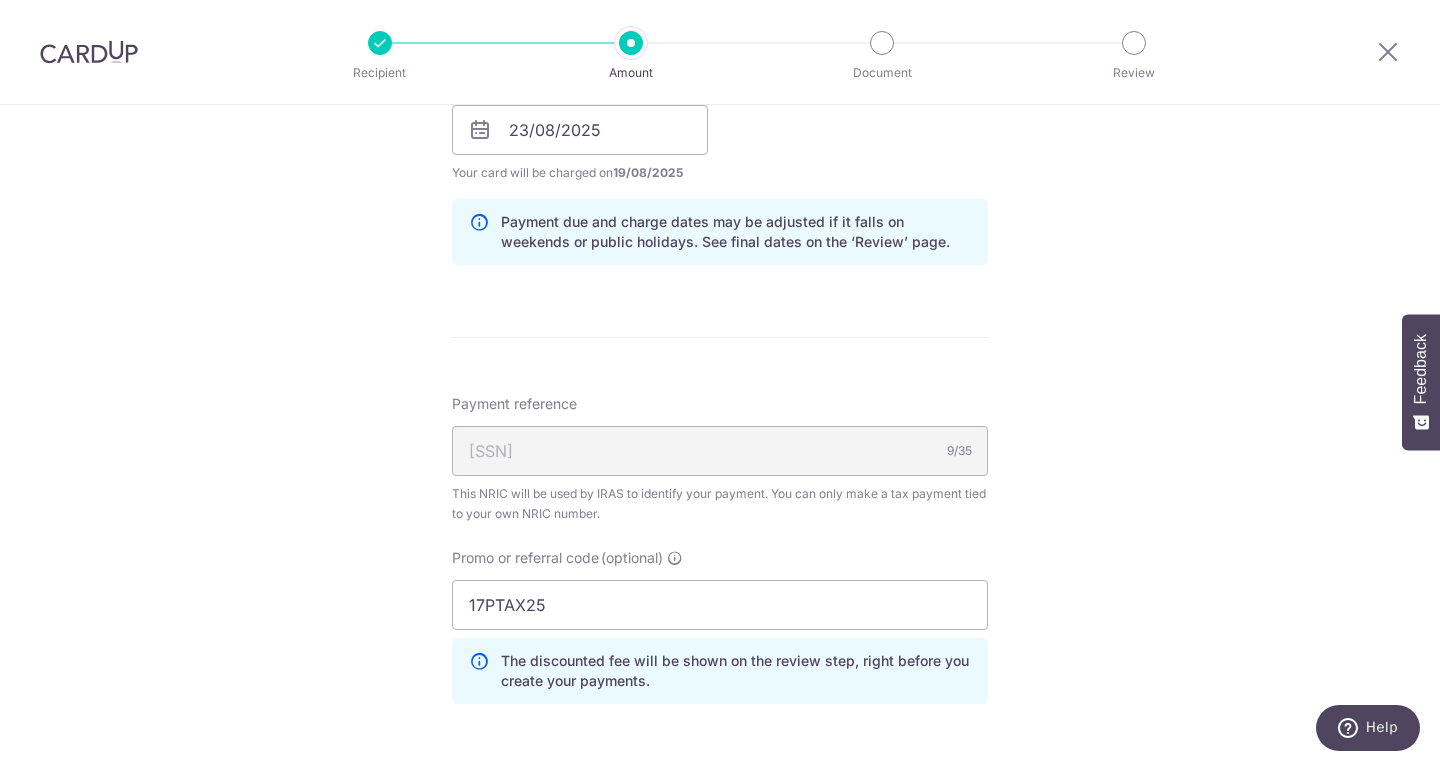 click on "Tell us more about your payment
Enter one-time or monthly payment amount
SGD
[AMOUNT]
[AMOUNT]
The  total tax payment amounts scheduled  should not exceed the outstanding balance in your latest Statement of Account.
Select Card
**** [CARD_LAST_FOUR]
Add credit card
Your Cards
**** [CARD_LAST_FOUR]
**** [CARD_LAST_FOUR]
**** [CARD_LAST_FOUR]
Secure 256-bit SSL" at bounding box center (720, 119) 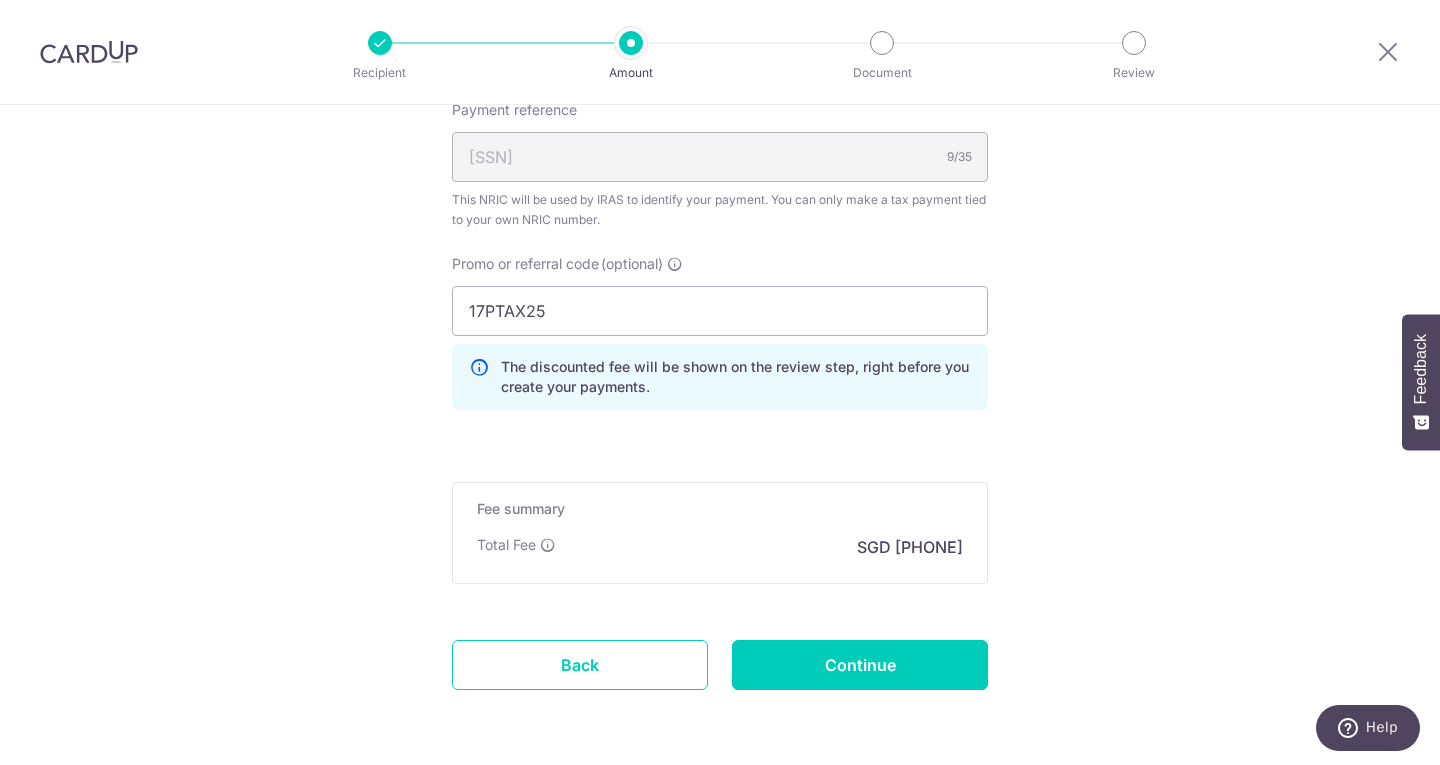 scroll, scrollTop: 1300, scrollLeft: 0, axis: vertical 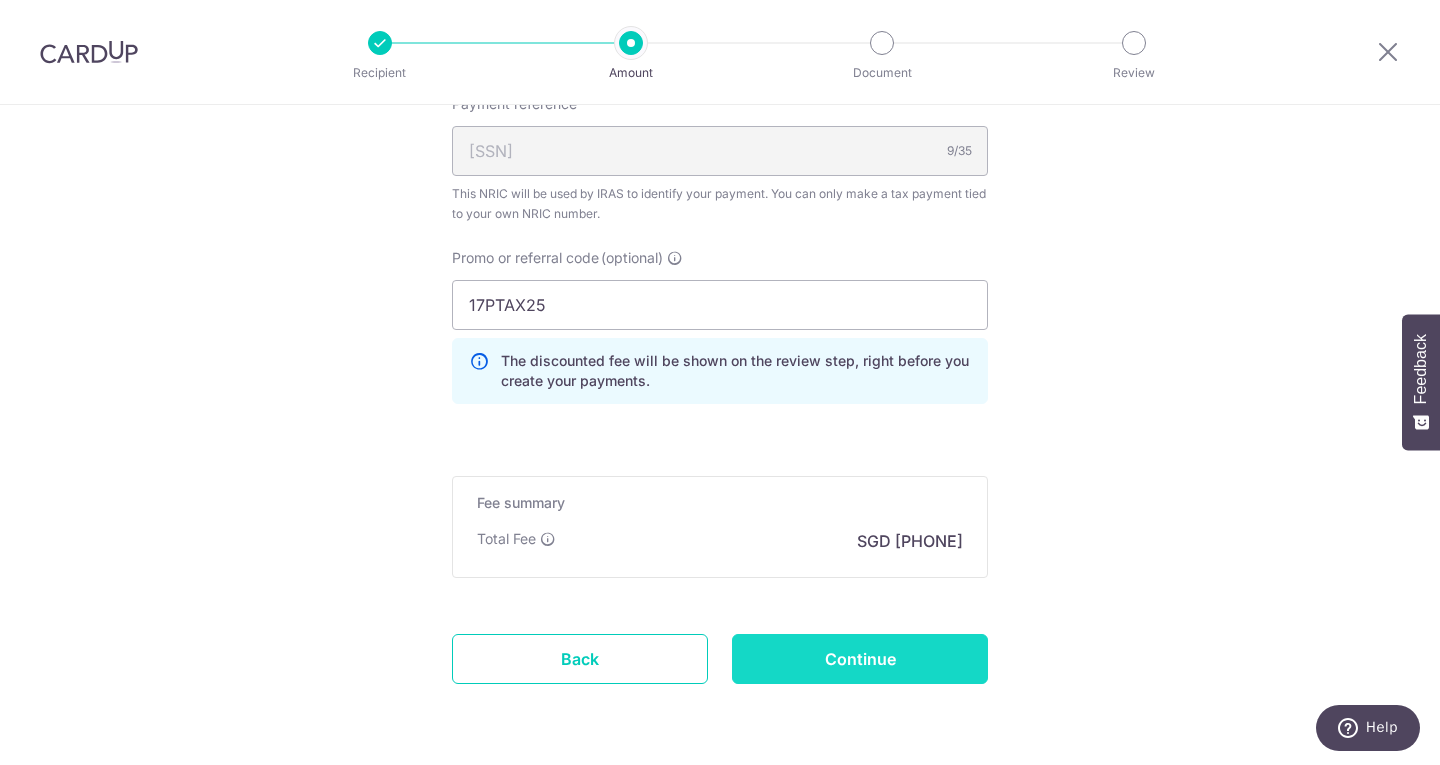 click on "Continue" at bounding box center [860, 659] 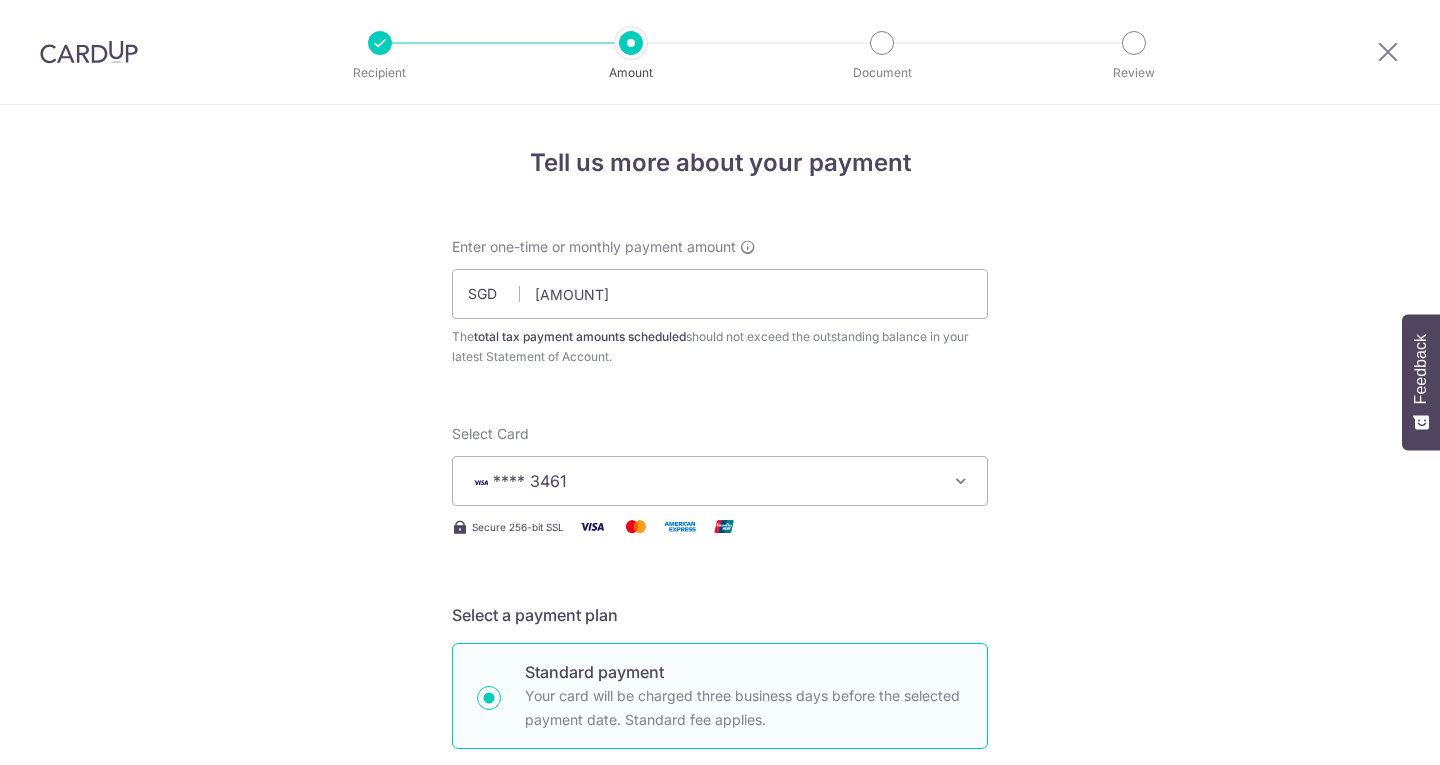 scroll, scrollTop: 0, scrollLeft: 0, axis: both 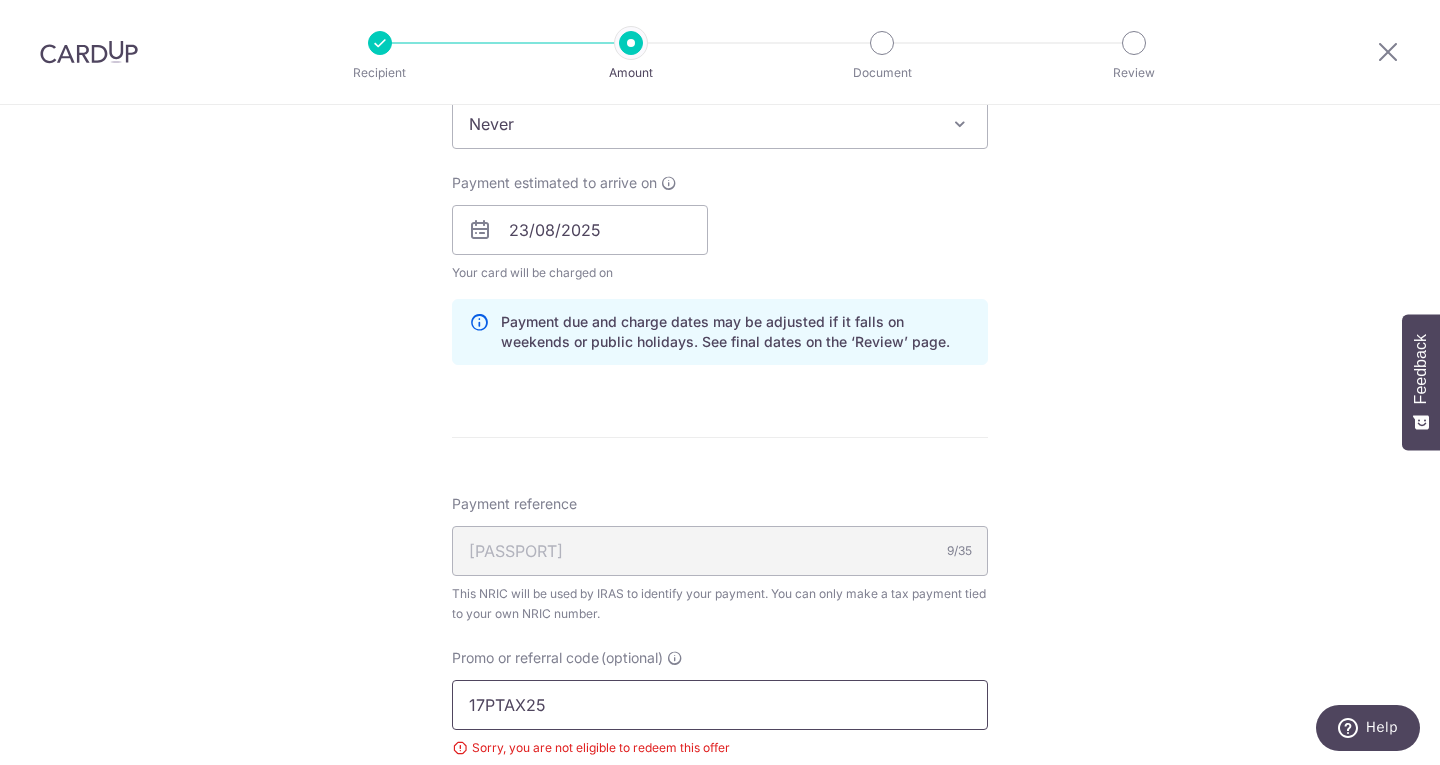 drag, startPoint x: 533, startPoint y: 709, endPoint x: 409, endPoint y: 712, distance: 124.036285 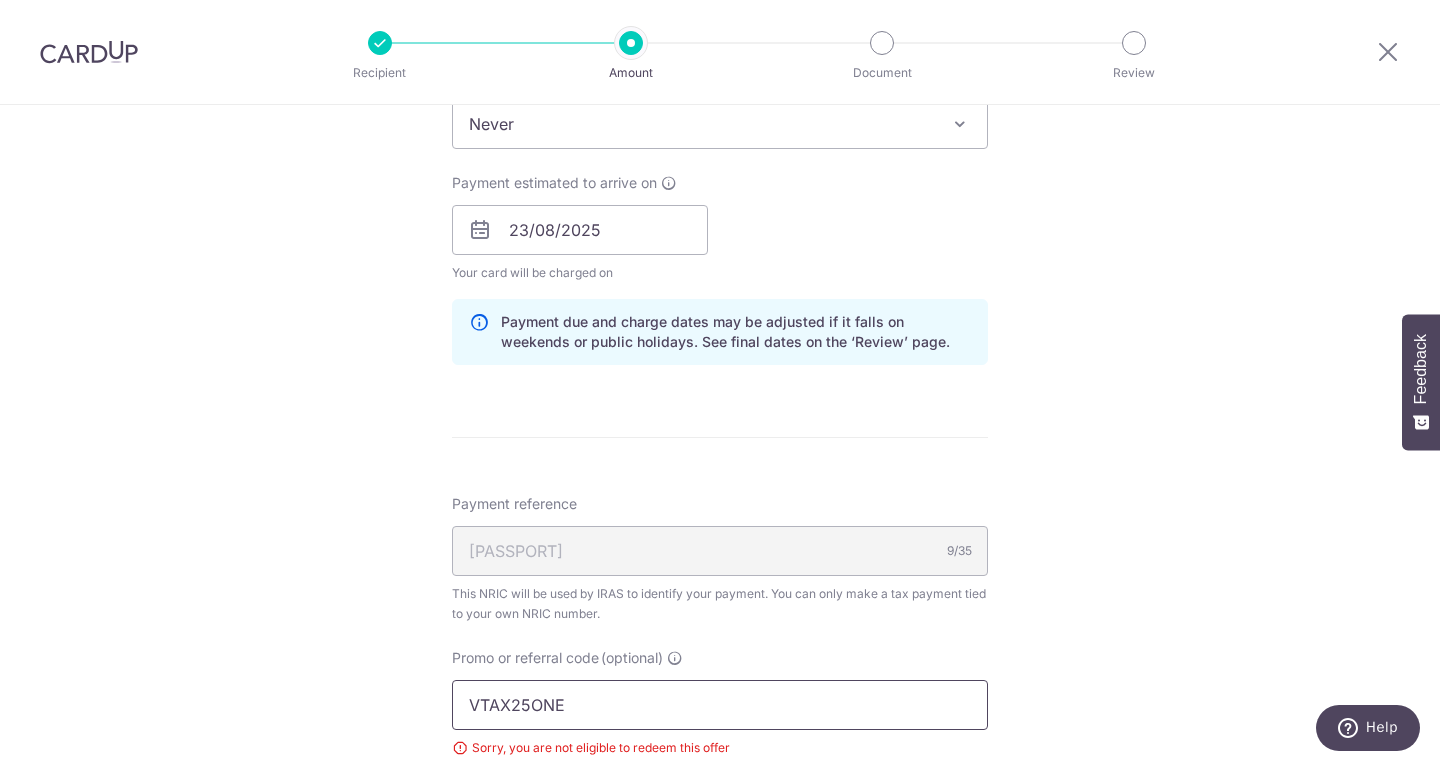 type on "VTAX25ONE" 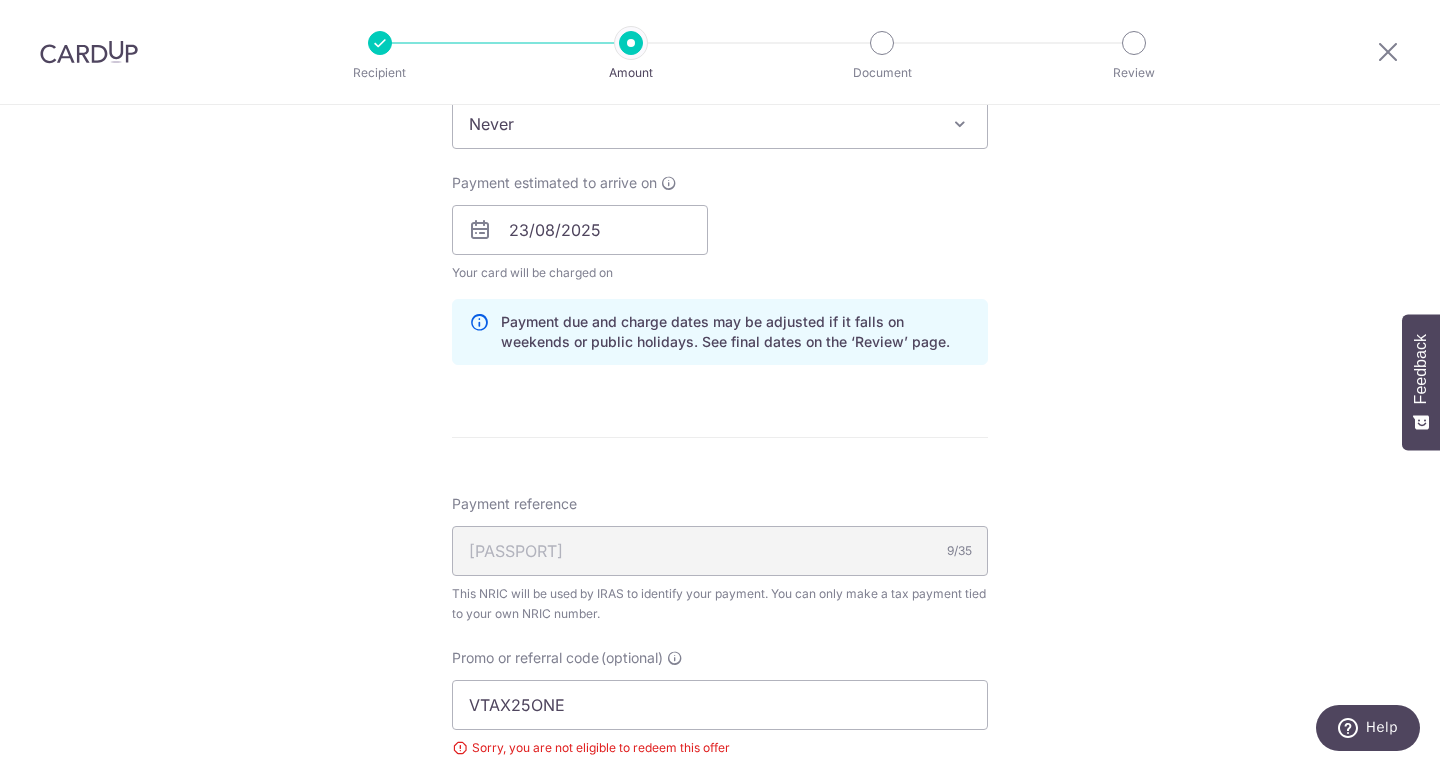 drag, startPoint x: 409, startPoint y: 712, endPoint x: 736, endPoint y: 661, distance: 330.95316 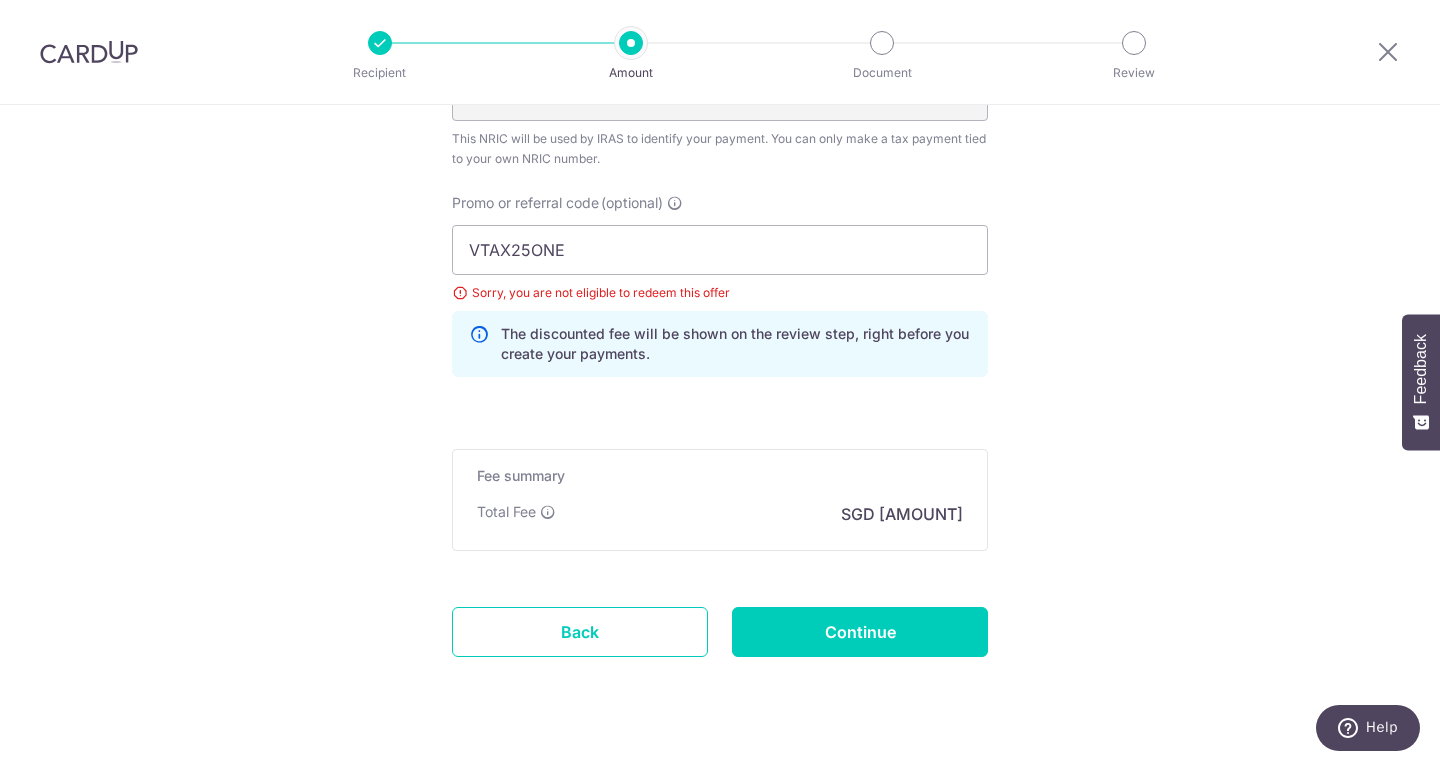 scroll, scrollTop: 1397, scrollLeft: 0, axis: vertical 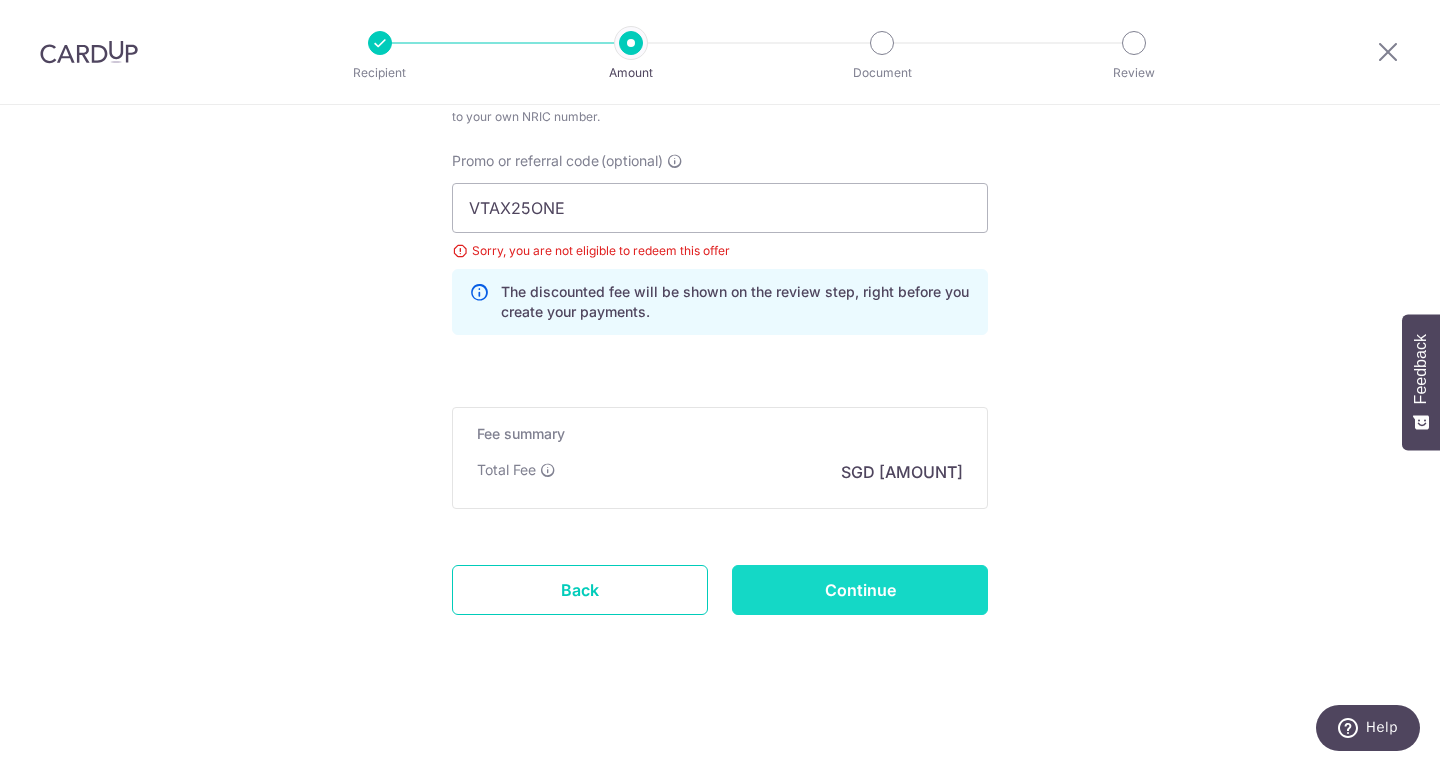 click on "Continue" at bounding box center [860, 590] 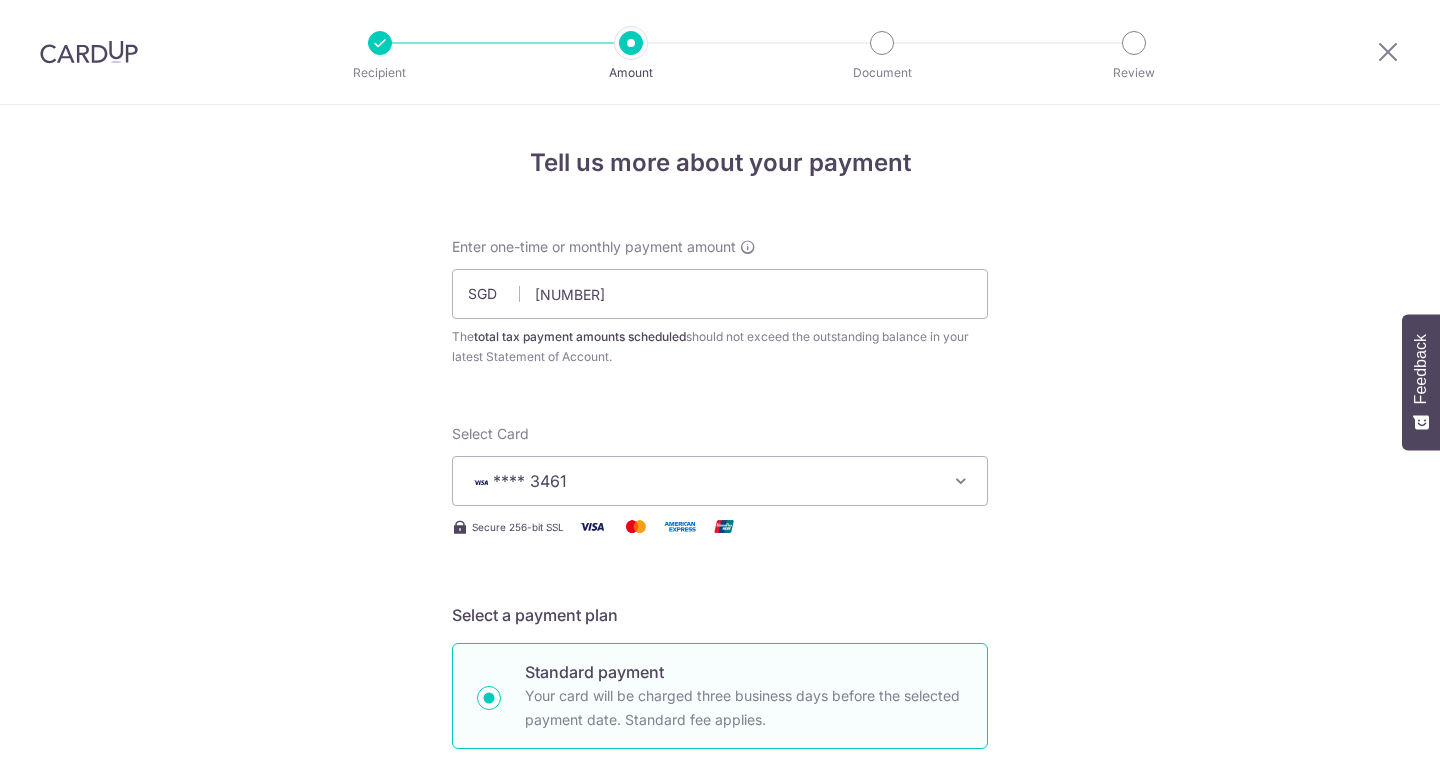 scroll, scrollTop: 0, scrollLeft: 0, axis: both 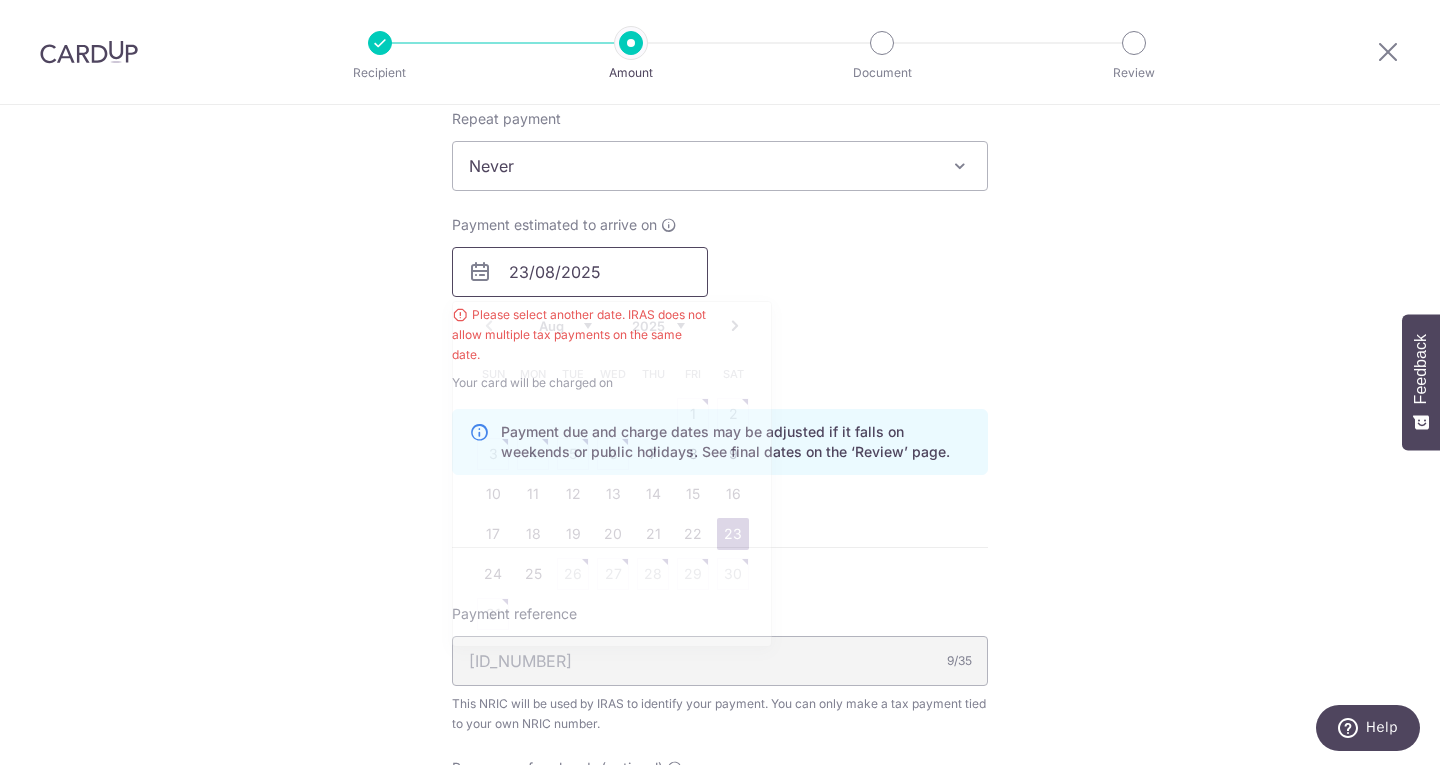 click on "23/08/2025" at bounding box center (580, 272) 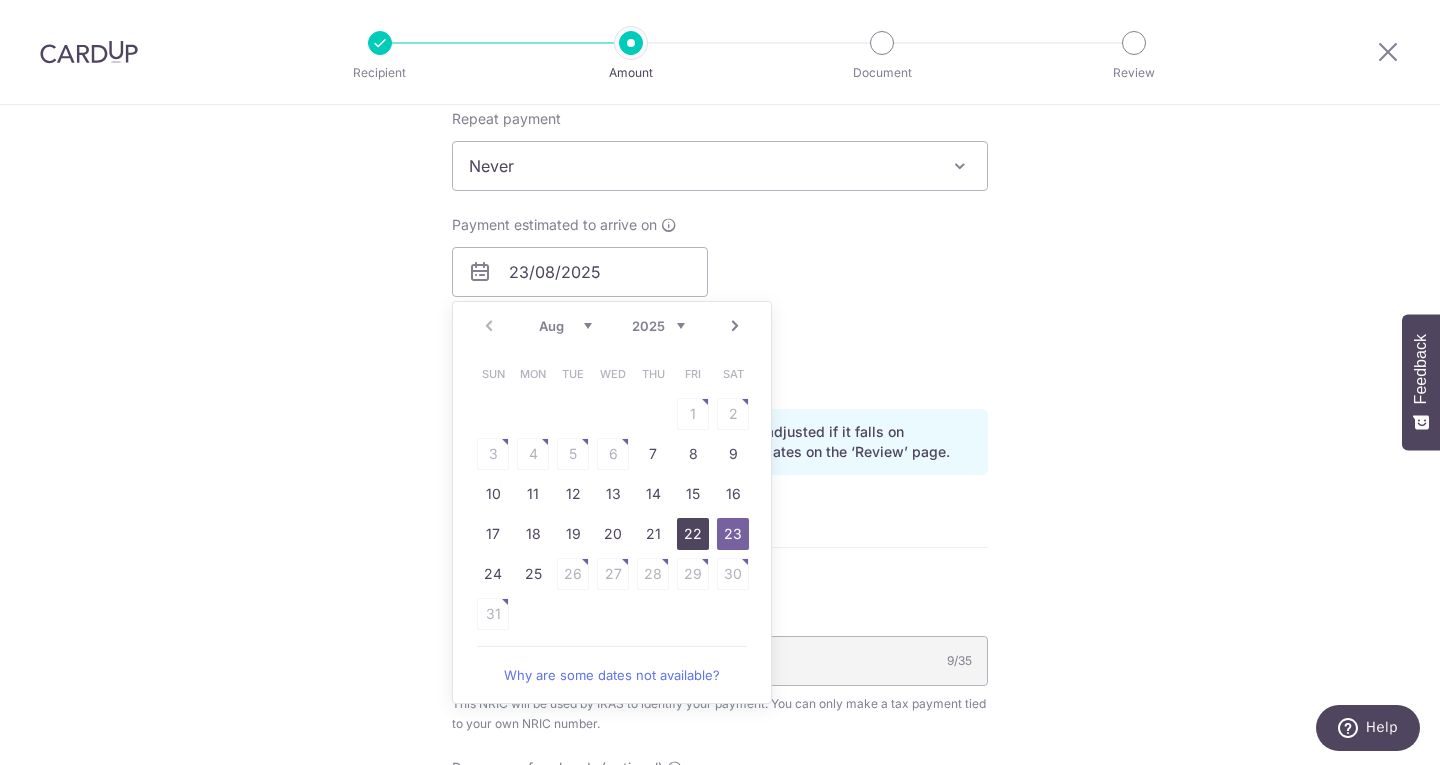 click on "22" at bounding box center (693, 534) 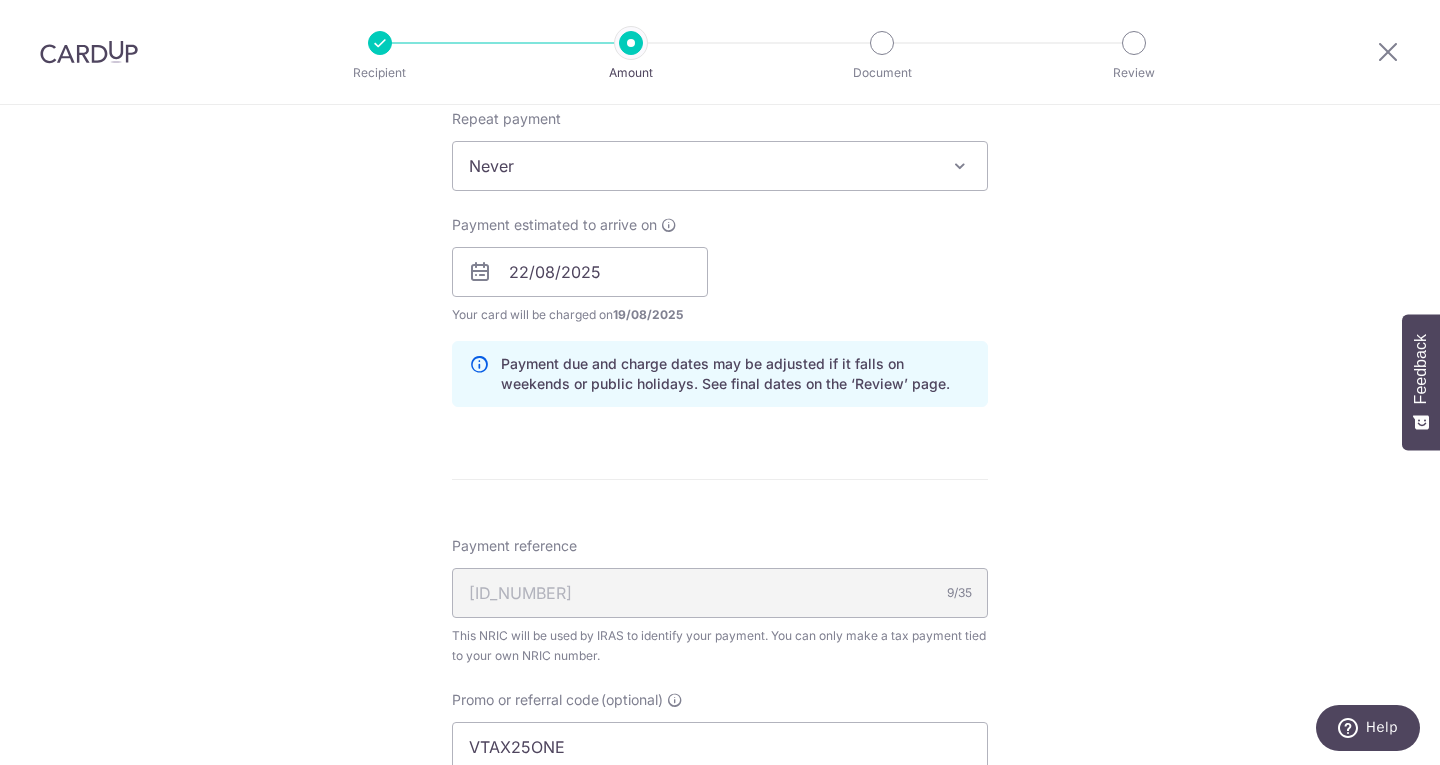 click on "SGD [NUMBER]
Enter one-time or monthly payment amount
SGD
[NUMBER]
[NUMBER]
The  total tax payment amounts scheduled  should not exceed the outstanding balance in your latest Statement of Account.
Select Card
**** [NUMBER]
Add credit card
Your Cards
**** [NUMBER]
**** [NUMBER]
**** [NUMBER]
Secure 256-bit SSL" at bounding box center (720, 261) 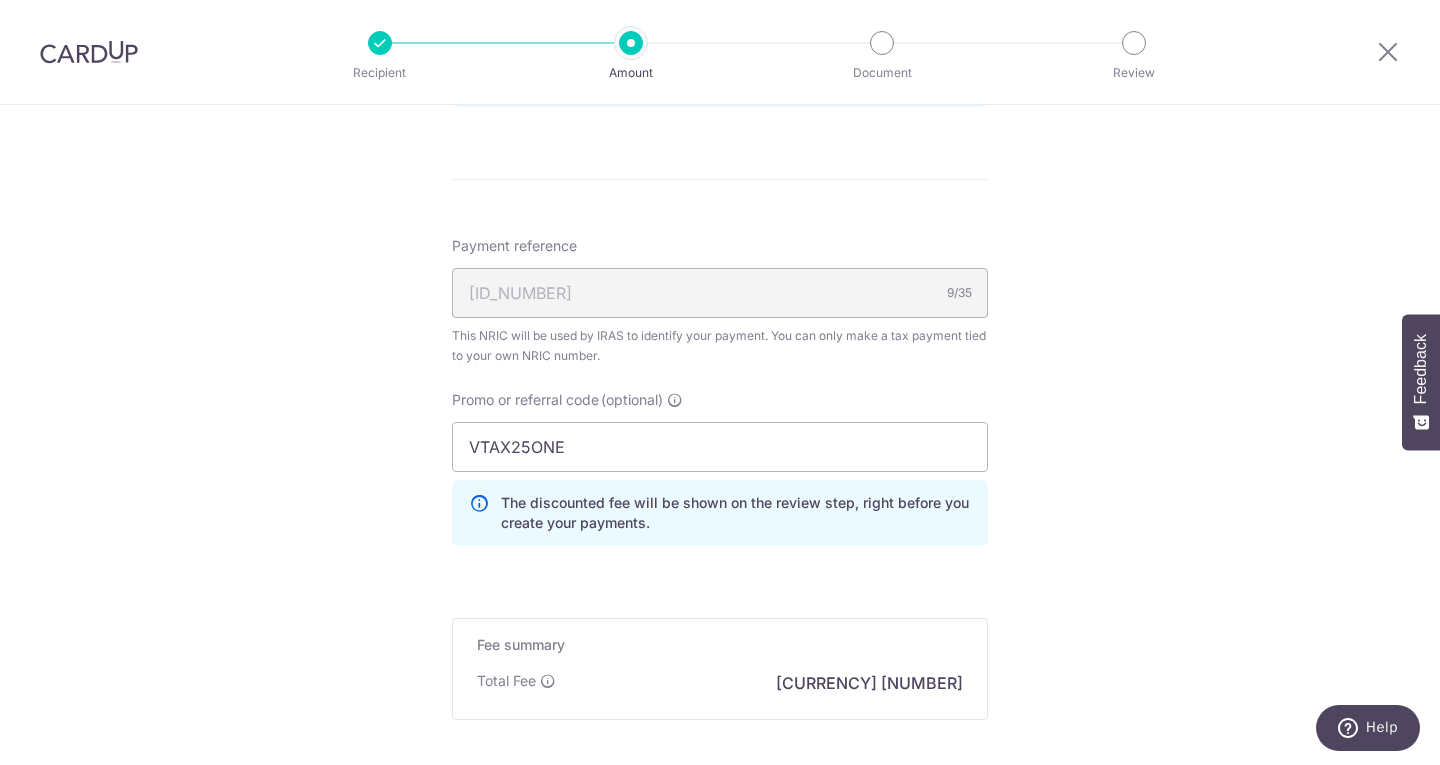 scroll, scrollTop: 1358, scrollLeft: 0, axis: vertical 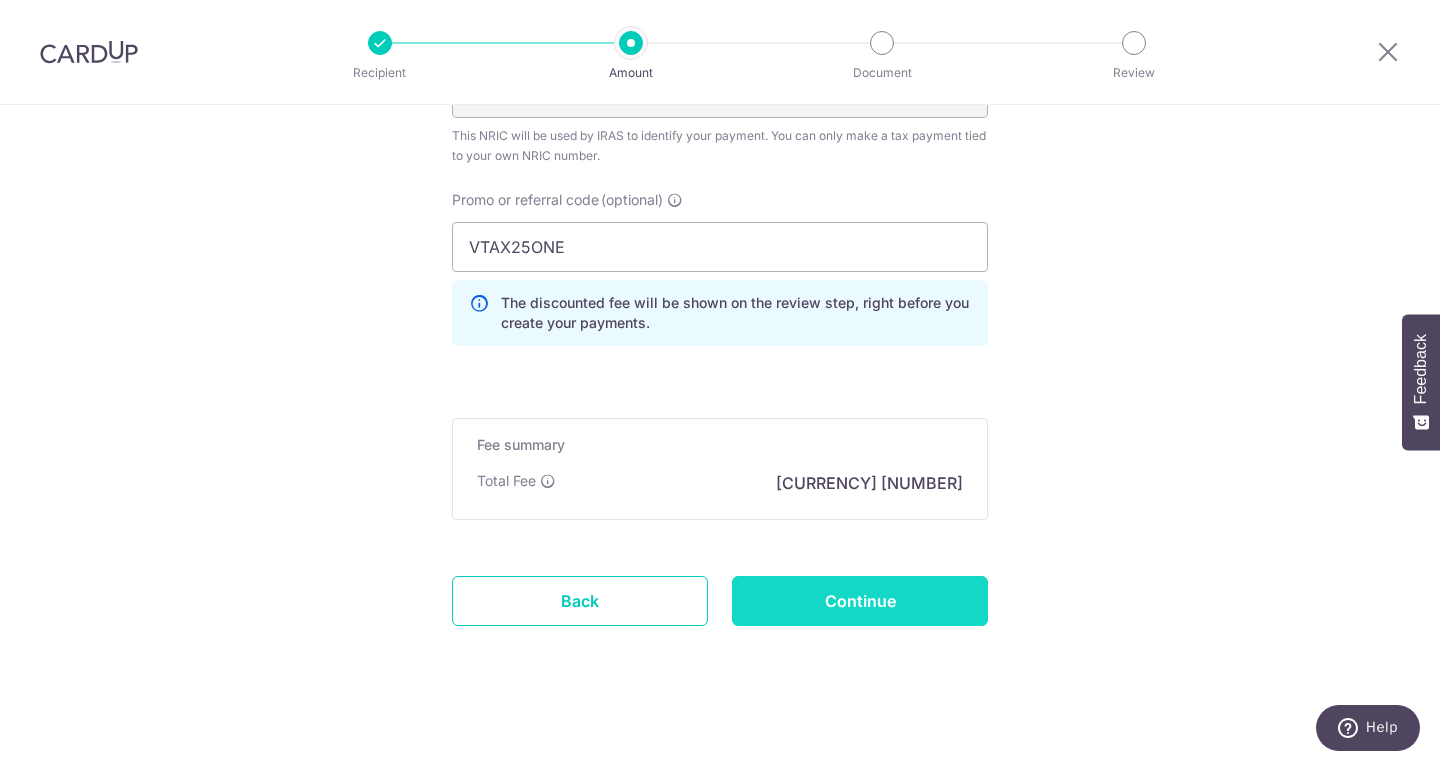 click on "Continue" at bounding box center (860, 601) 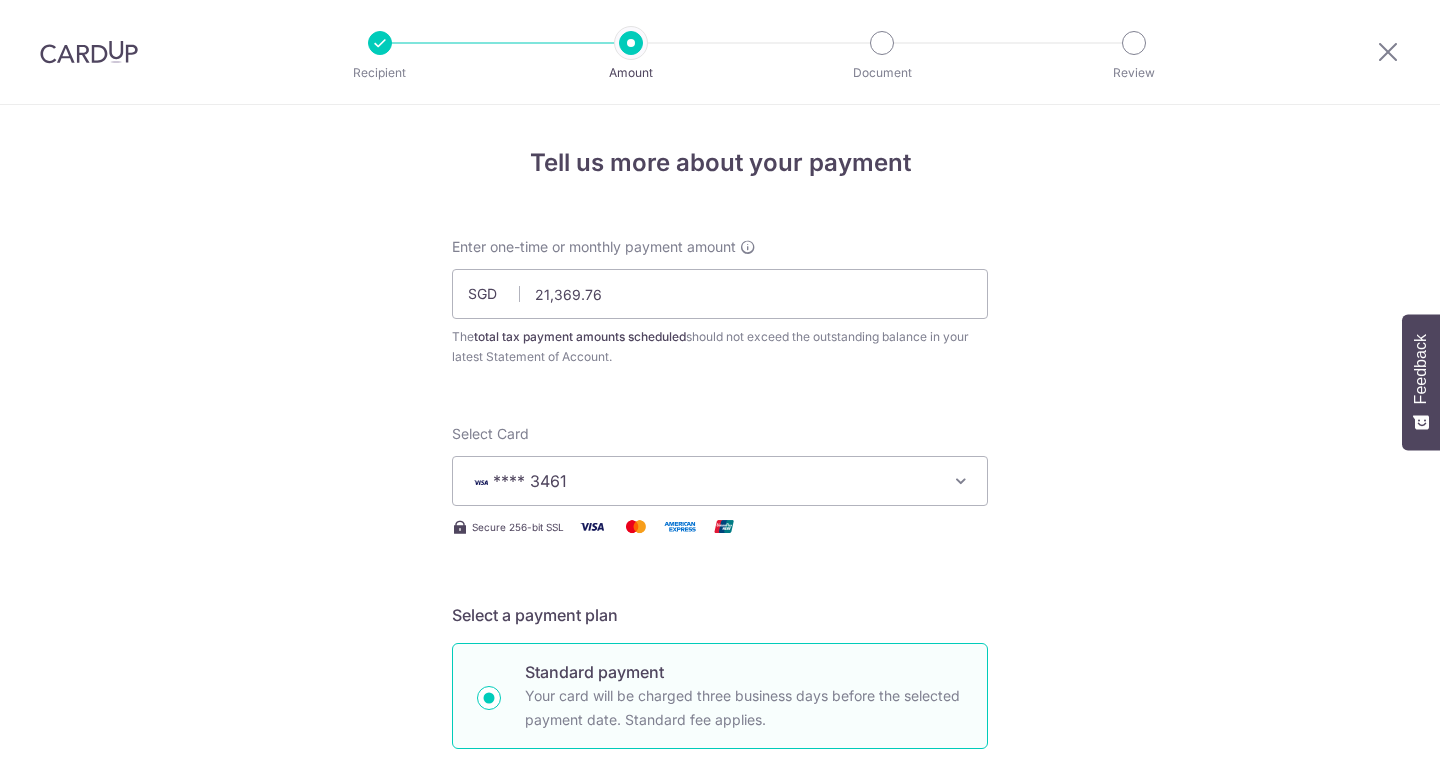scroll, scrollTop: 0, scrollLeft: 0, axis: both 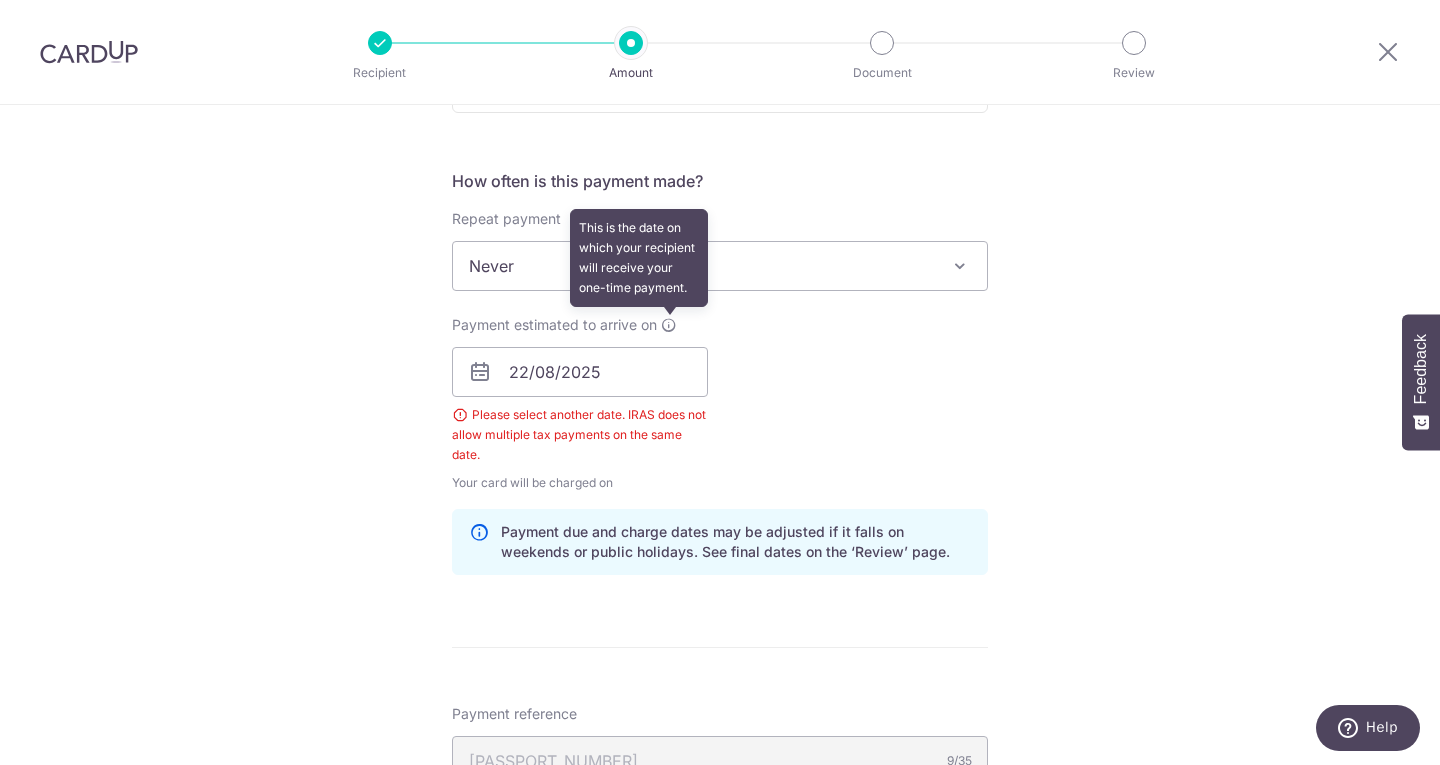 click at bounding box center [669, 325] 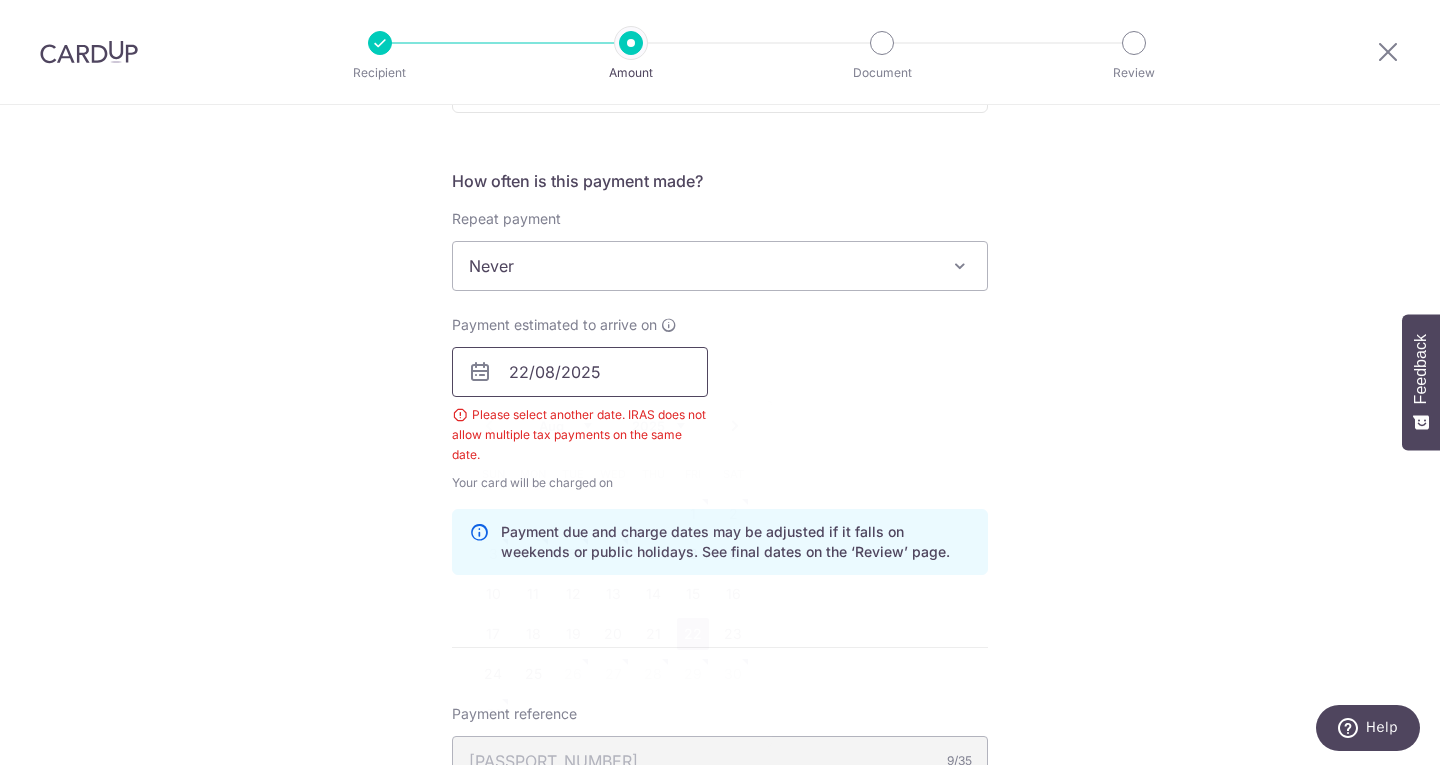 click on "22/08/2025" at bounding box center (580, 372) 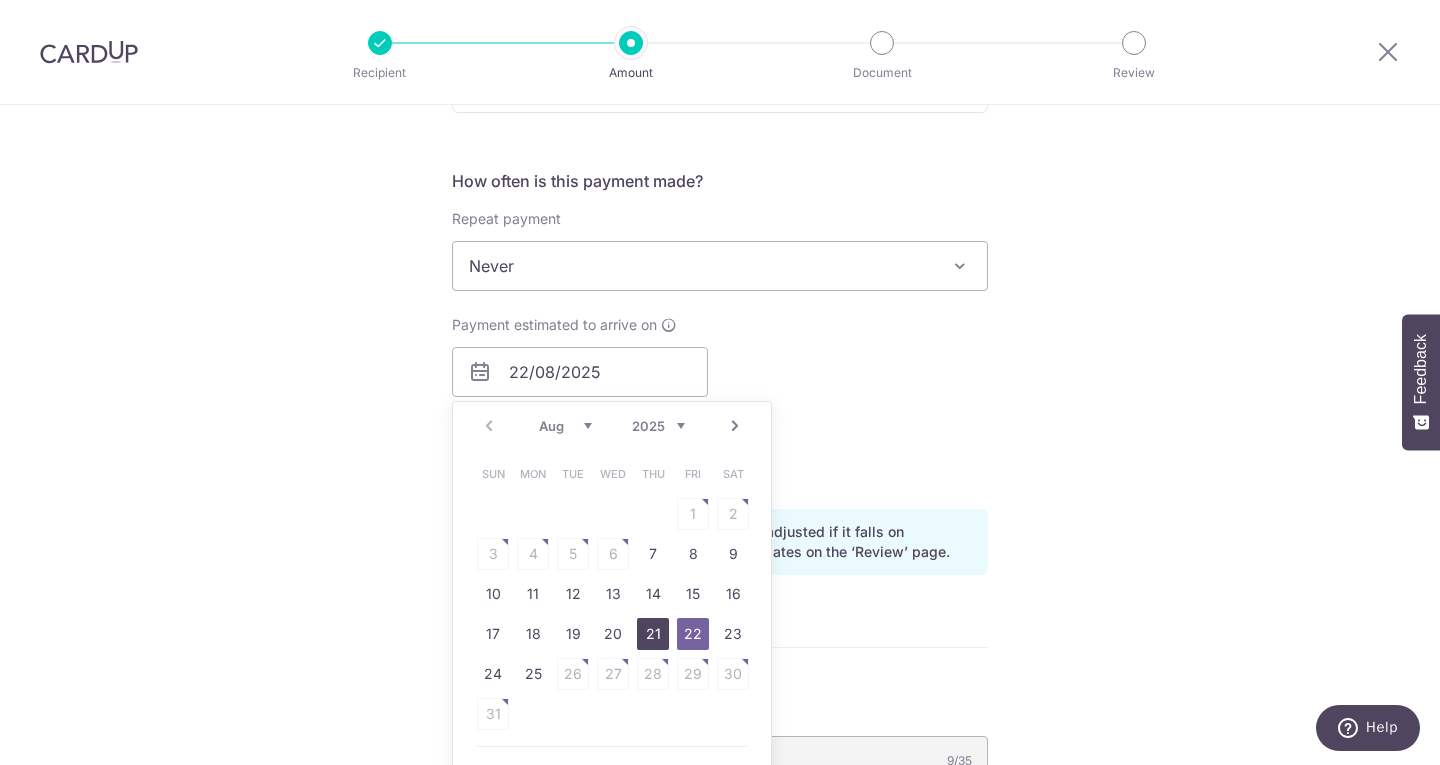 click on "21" at bounding box center [653, 634] 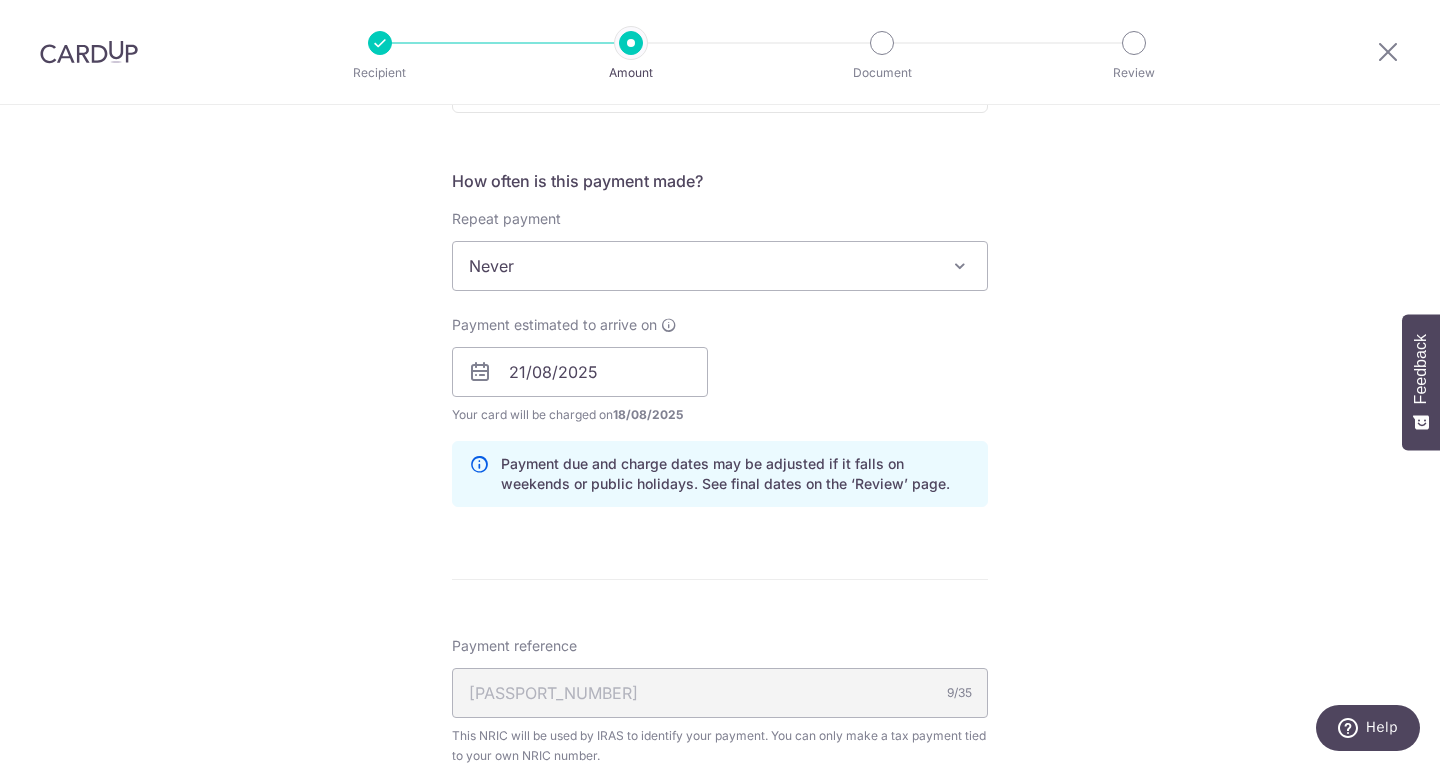 click on "Tell us more about your payment
Enter one-time or monthly payment amount
SGD
[AMOUNT]
[AMOUNT]
The  total tax payment amounts scheduled  should not exceed the outstanding balance in your latest Statement of Account.
Select Card
**** [CARD_LAST_FOUR]
Add credit card
Your Cards
**** [CARD_LAST_FOUR]
**** [CARD_LAST_FOUR]
**** [CARD_LAST_FOUR]
Secure 256-bit SSL" at bounding box center [720, 361] 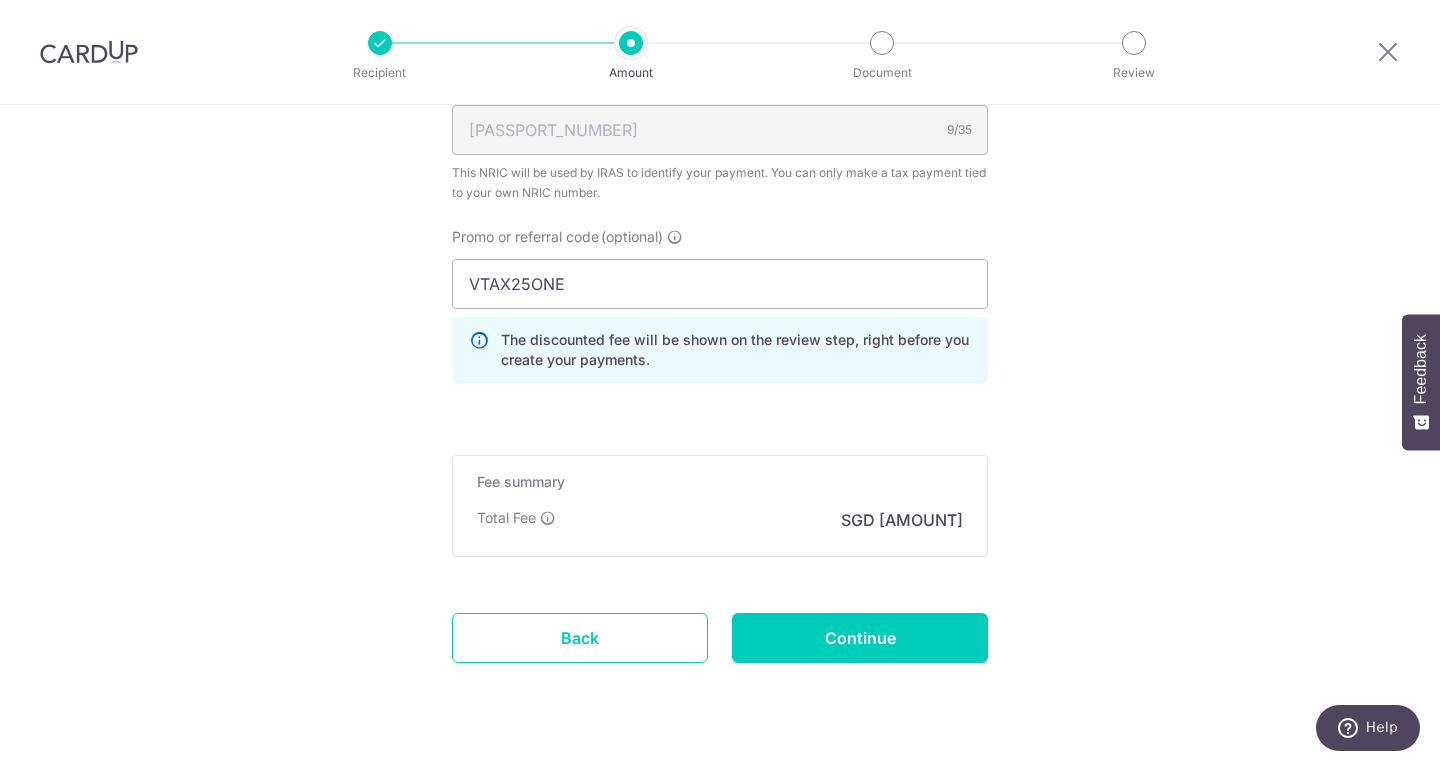 scroll, scrollTop: 1369, scrollLeft: 0, axis: vertical 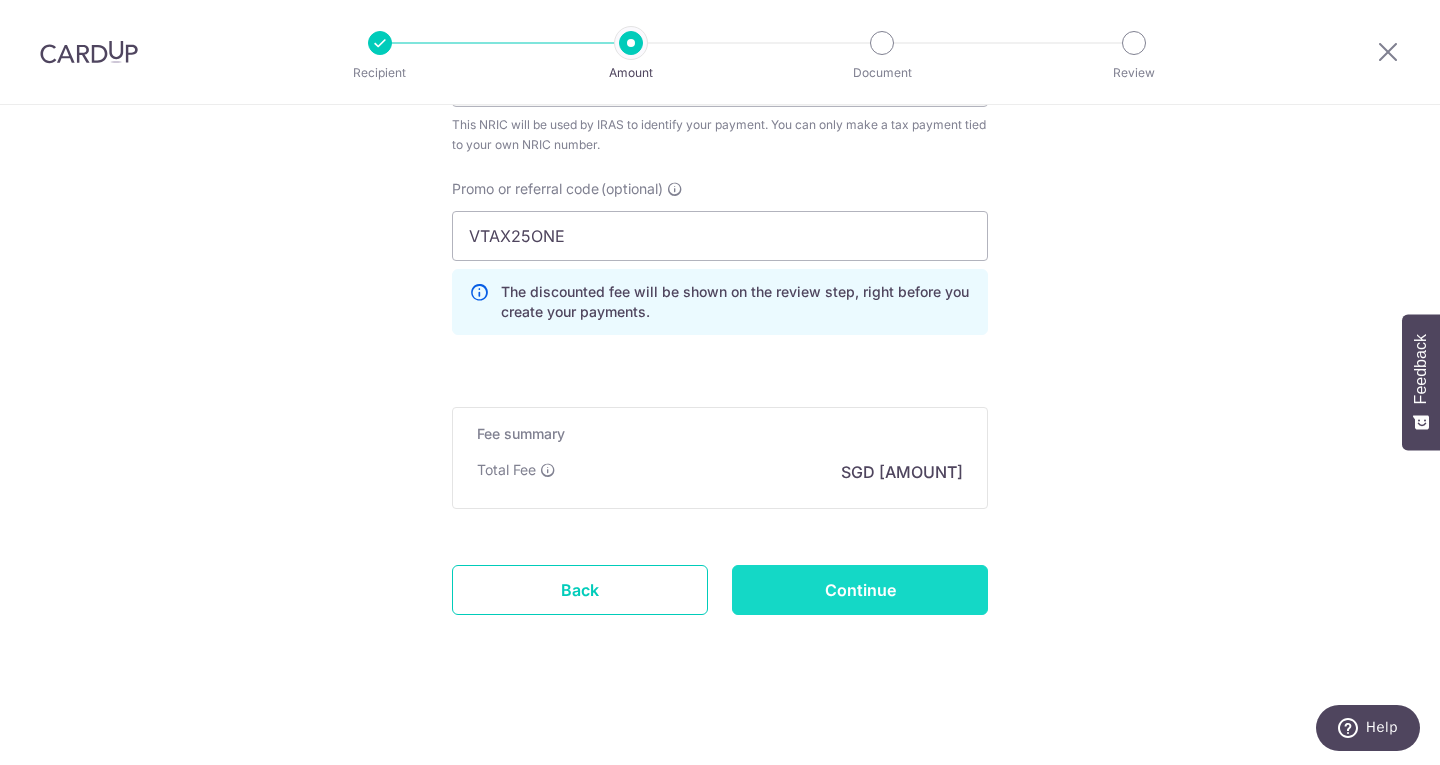 click on "Continue" at bounding box center (860, 590) 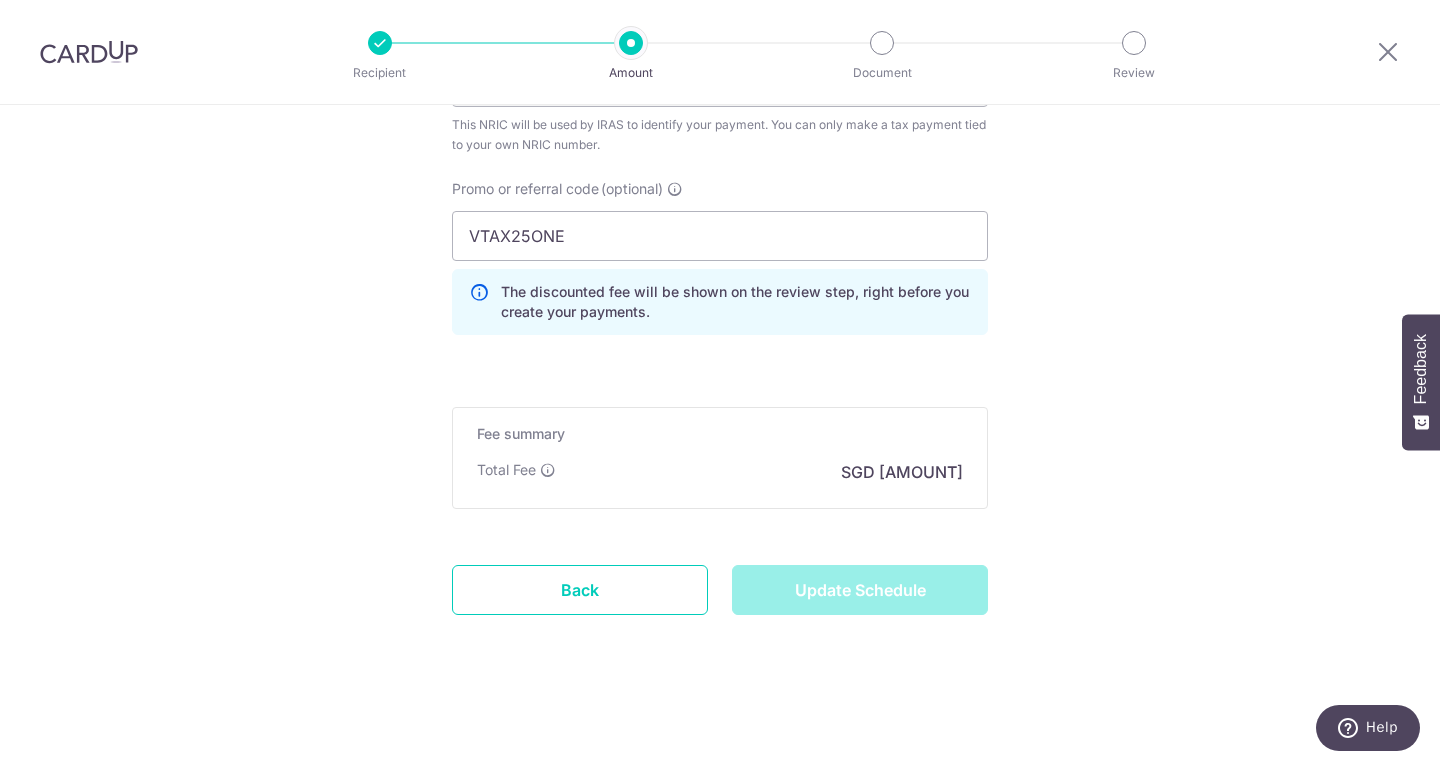 type on "Update Schedule" 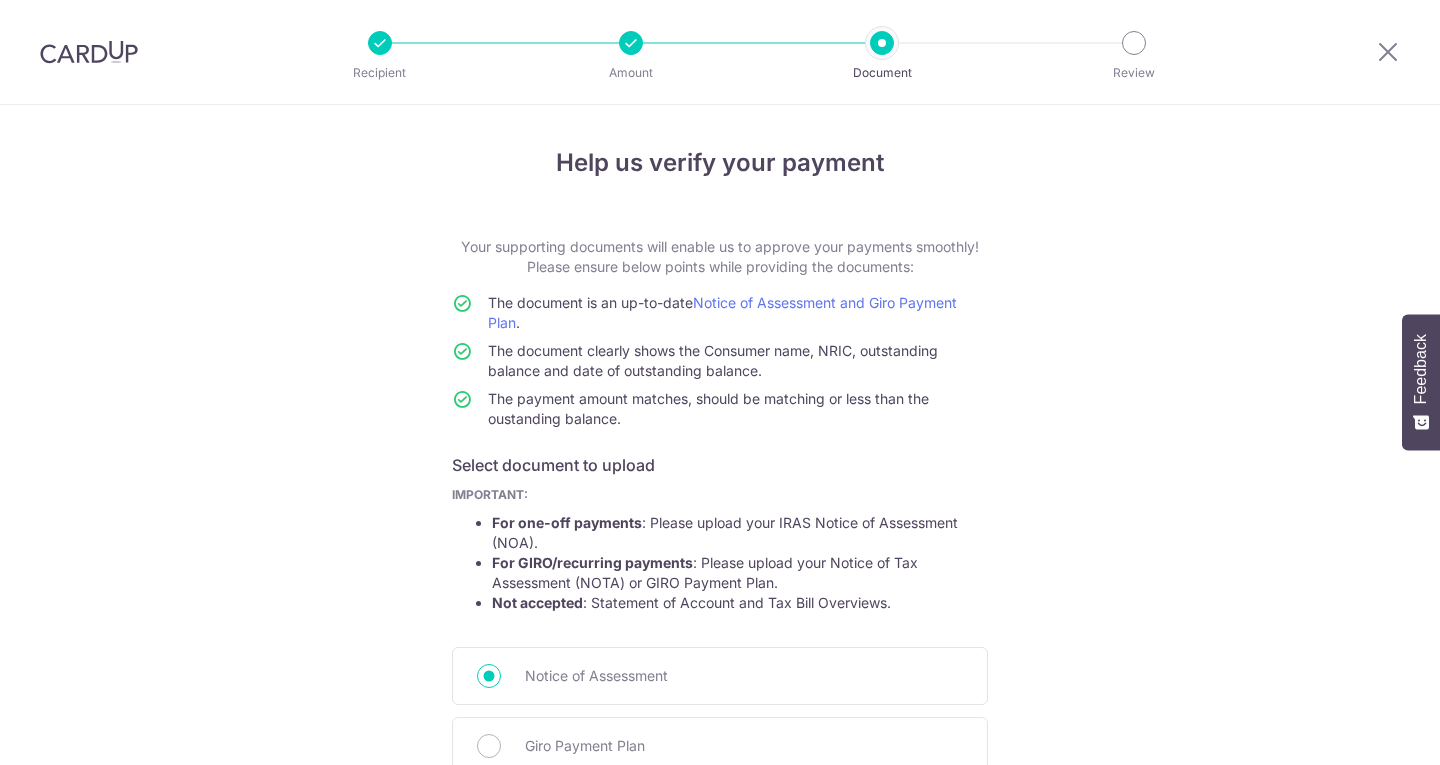 scroll, scrollTop: 0, scrollLeft: 0, axis: both 